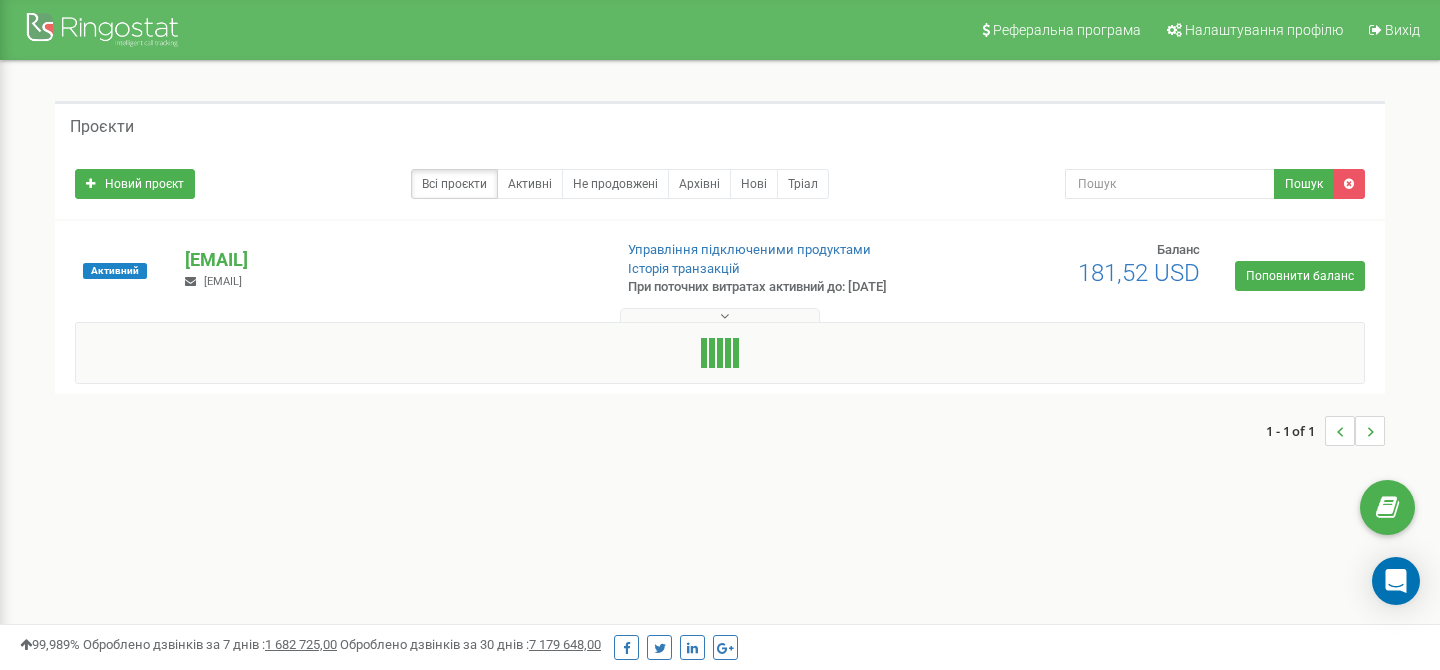 scroll, scrollTop: 0, scrollLeft: 0, axis: both 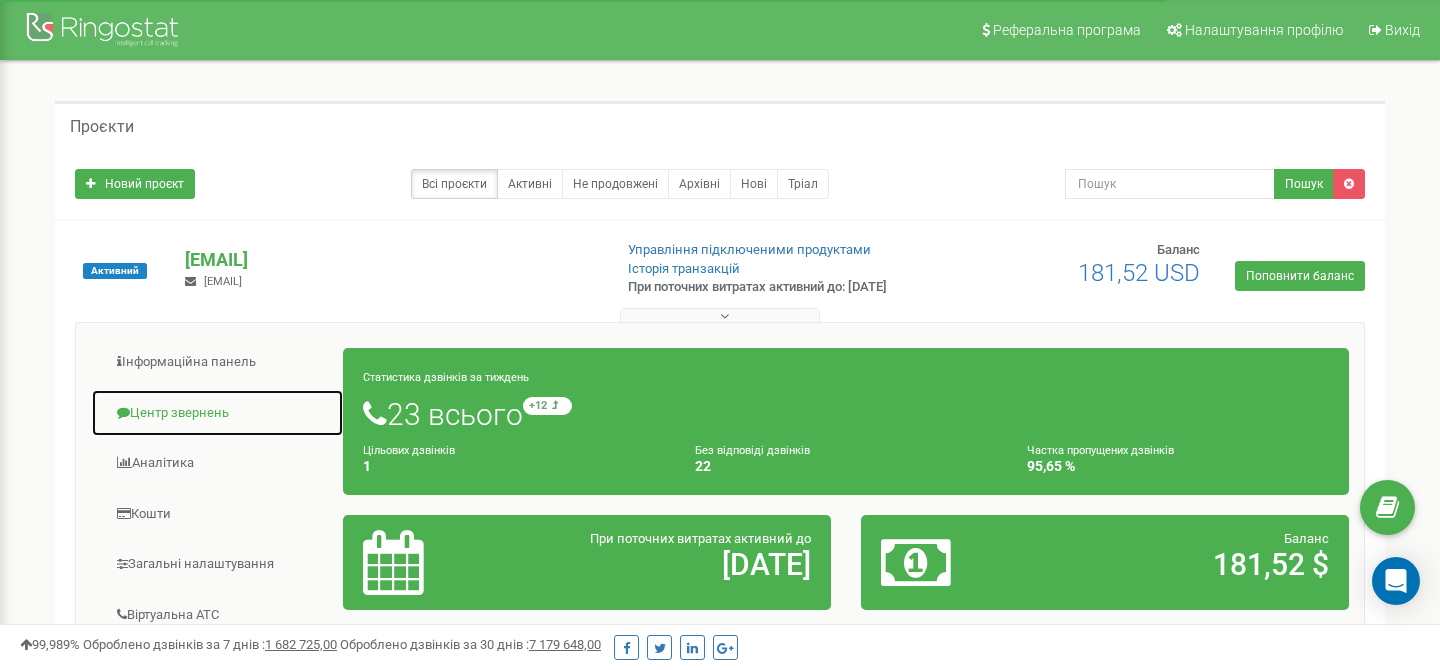click on "Центр звернень" at bounding box center [217, 413] 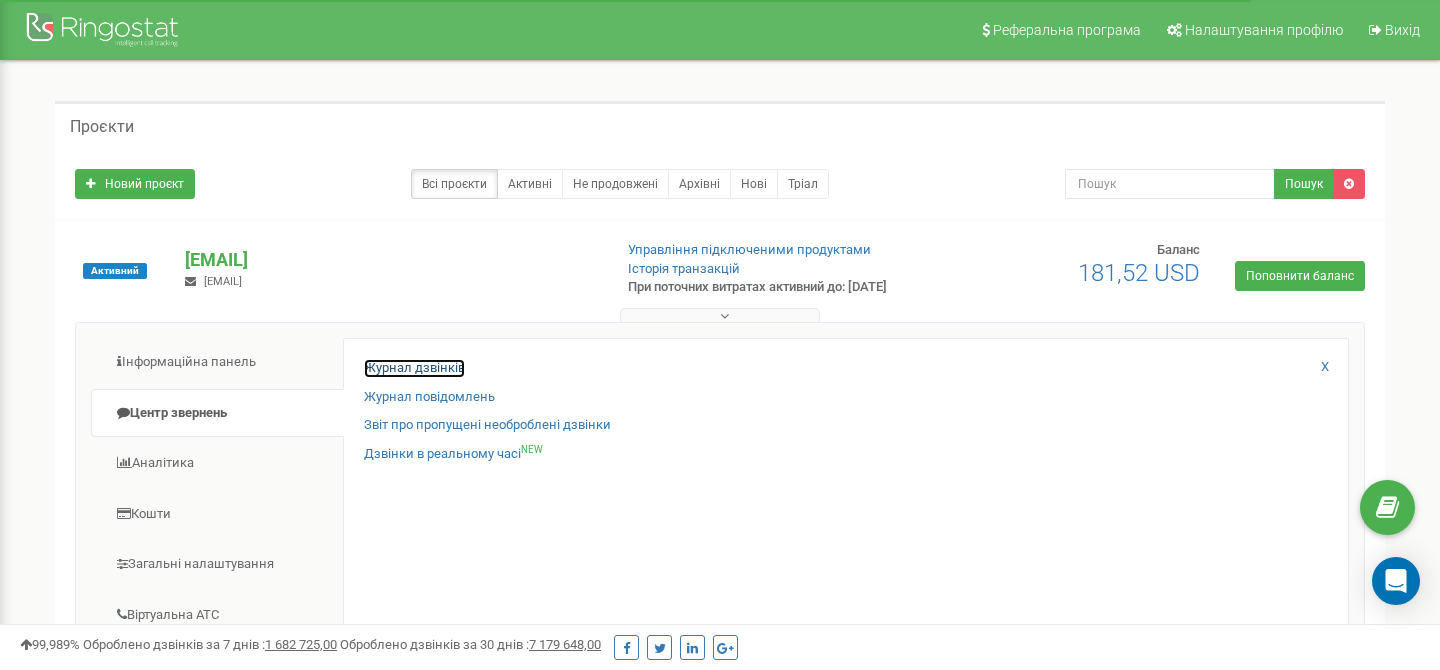click on "Журнал дзвінків" at bounding box center [414, 368] 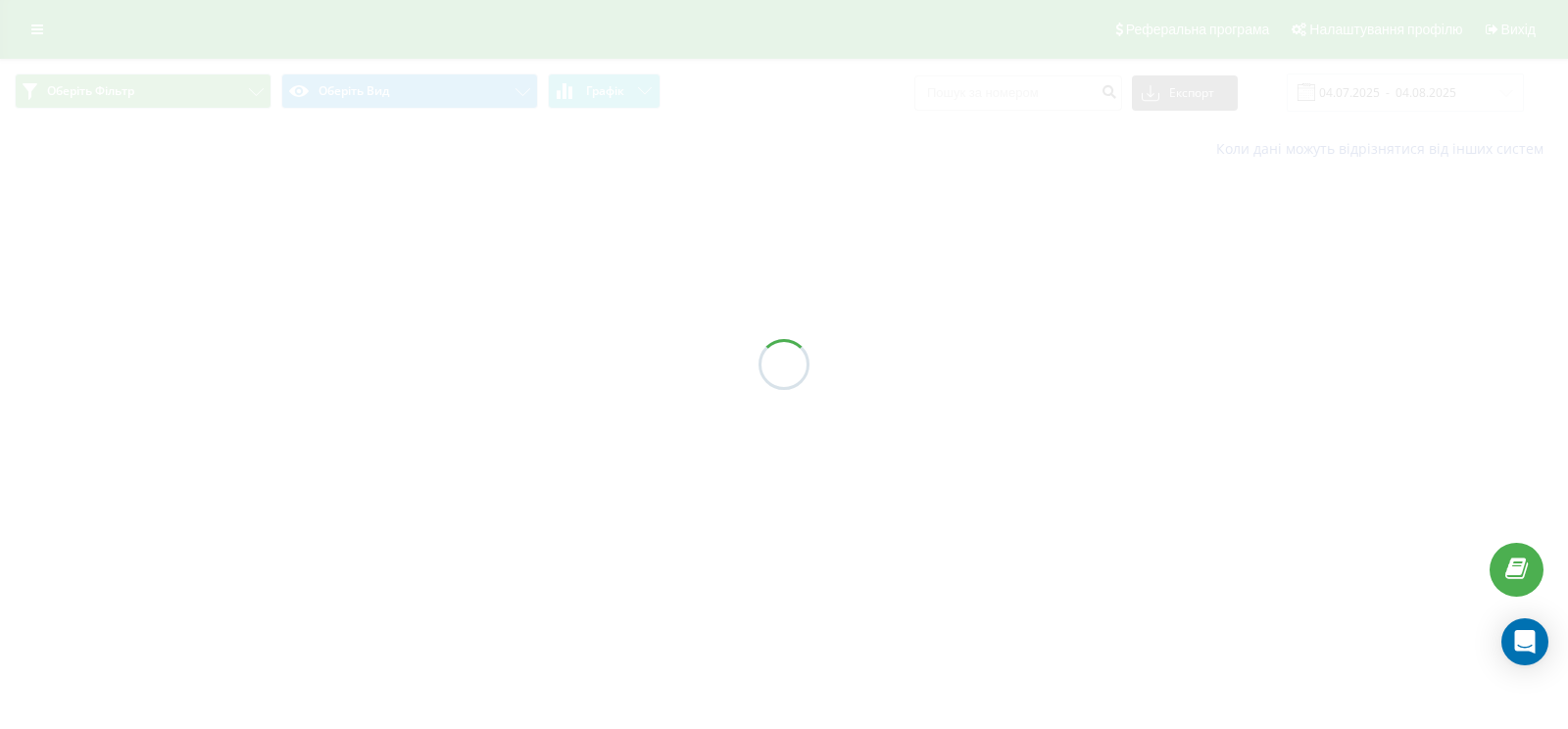 scroll, scrollTop: 0, scrollLeft: 0, axis: both 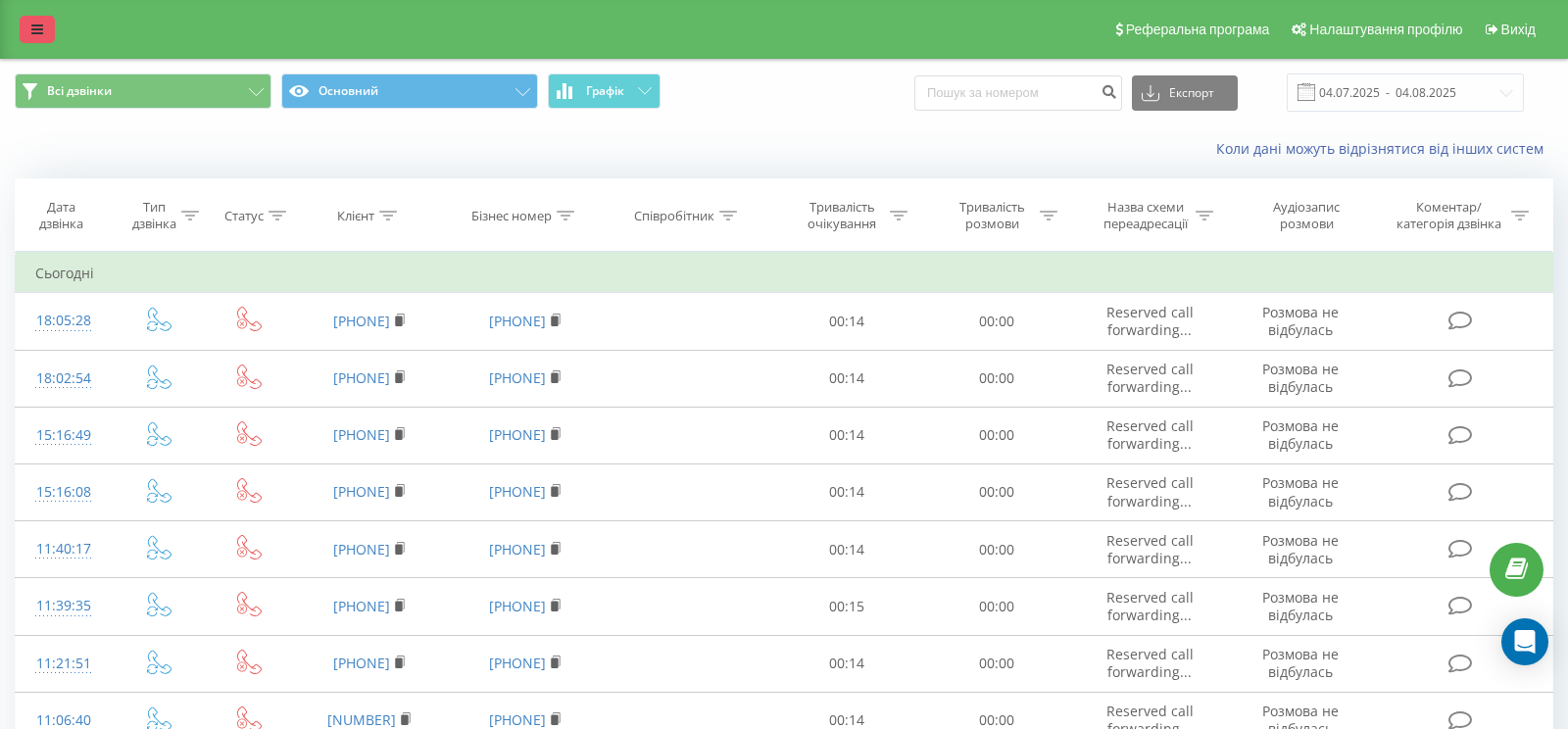 click at bounding box center (37, 29) 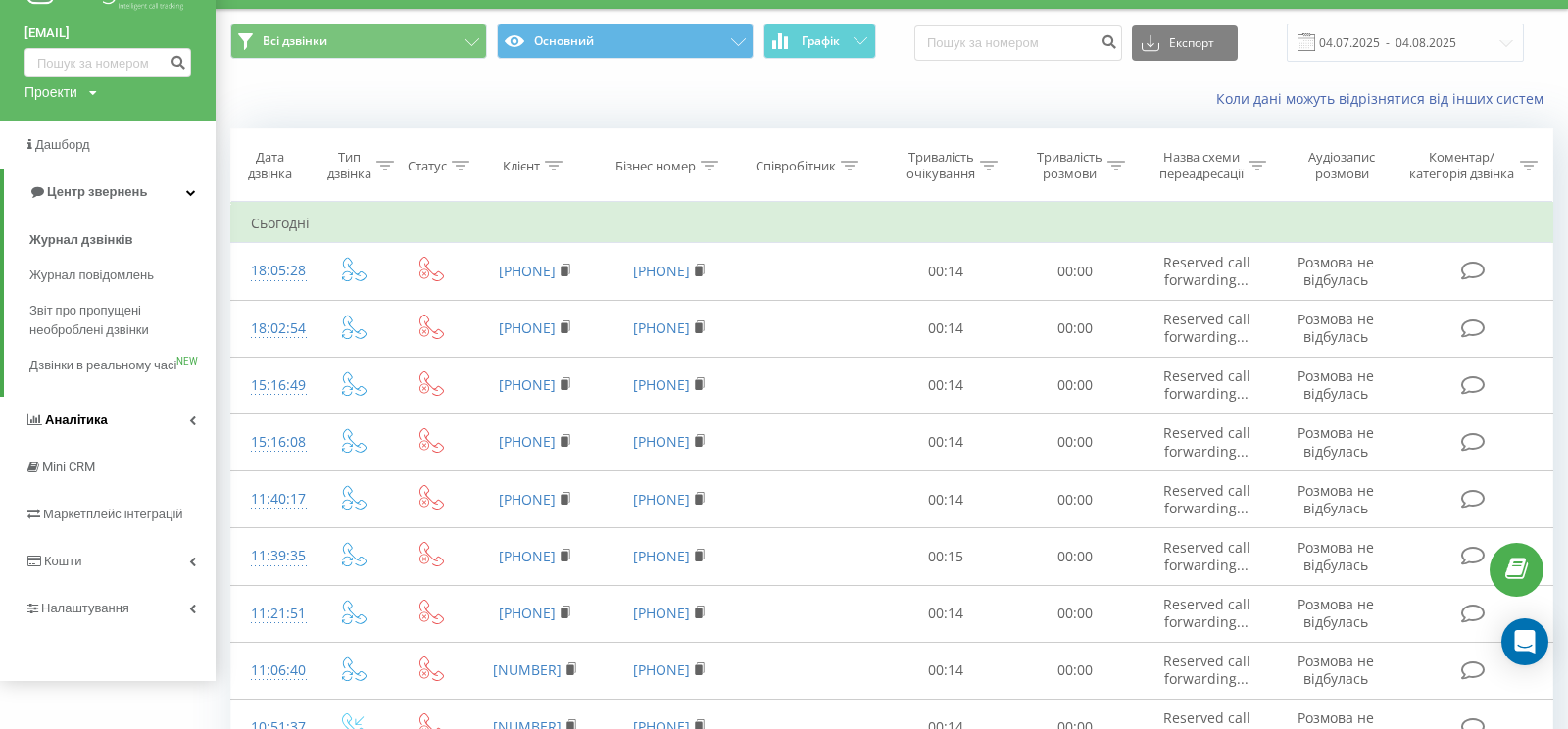 scroll, scrollTop: 53, scrollLeft: 0, axis: vertical 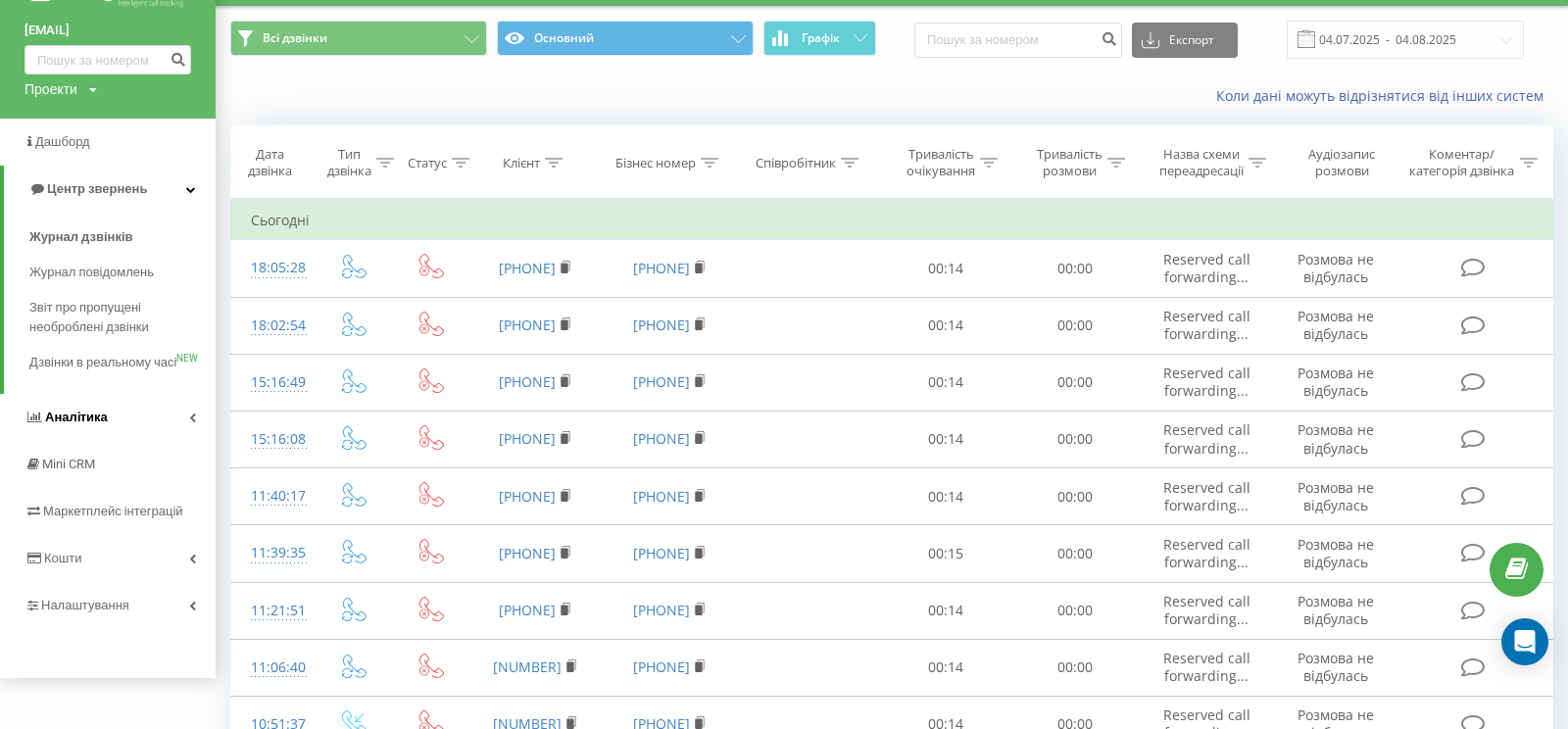 click on "Аналiтика" at bounding box center (76, 416) 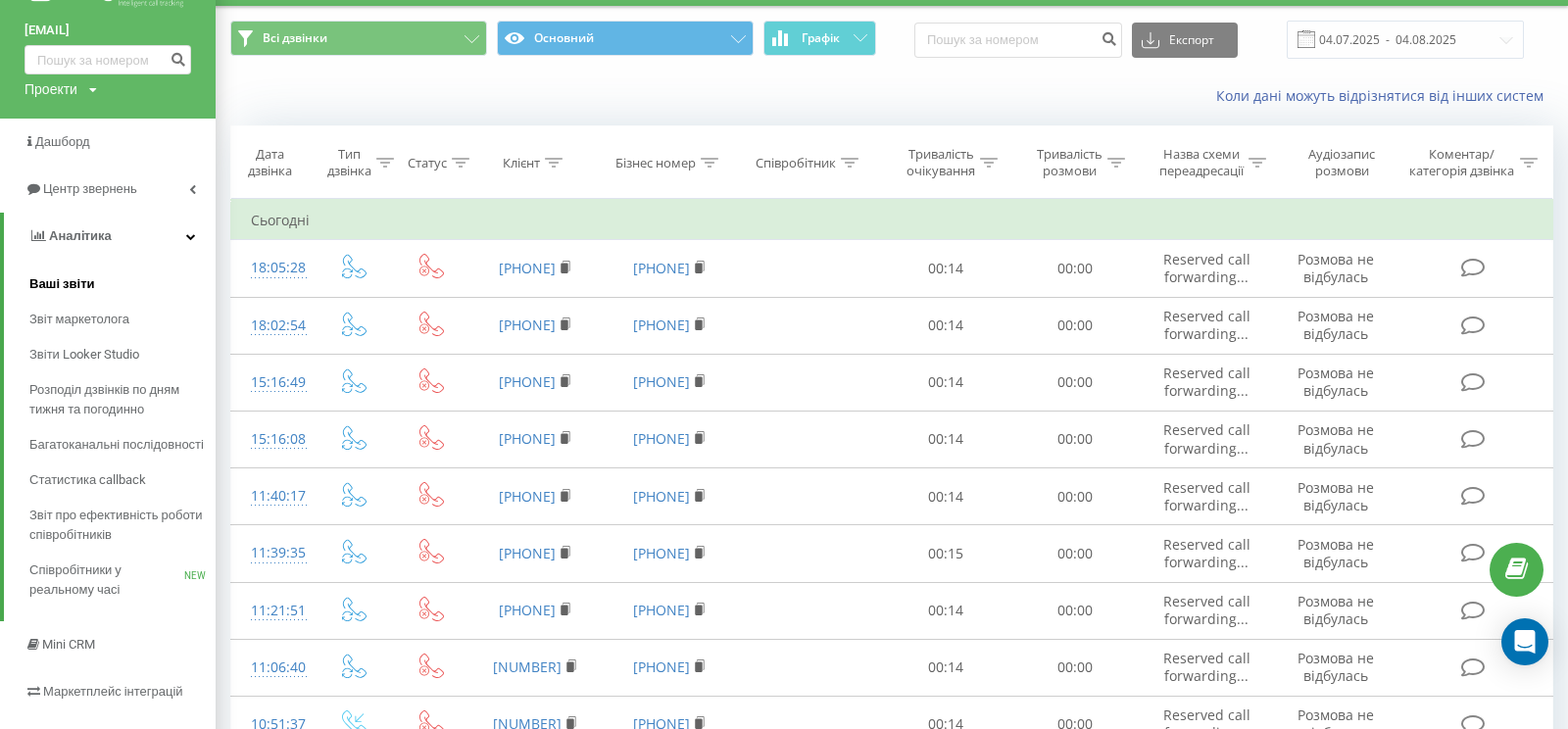 click on "Ваші звіти" at bounding box center (62, 284) 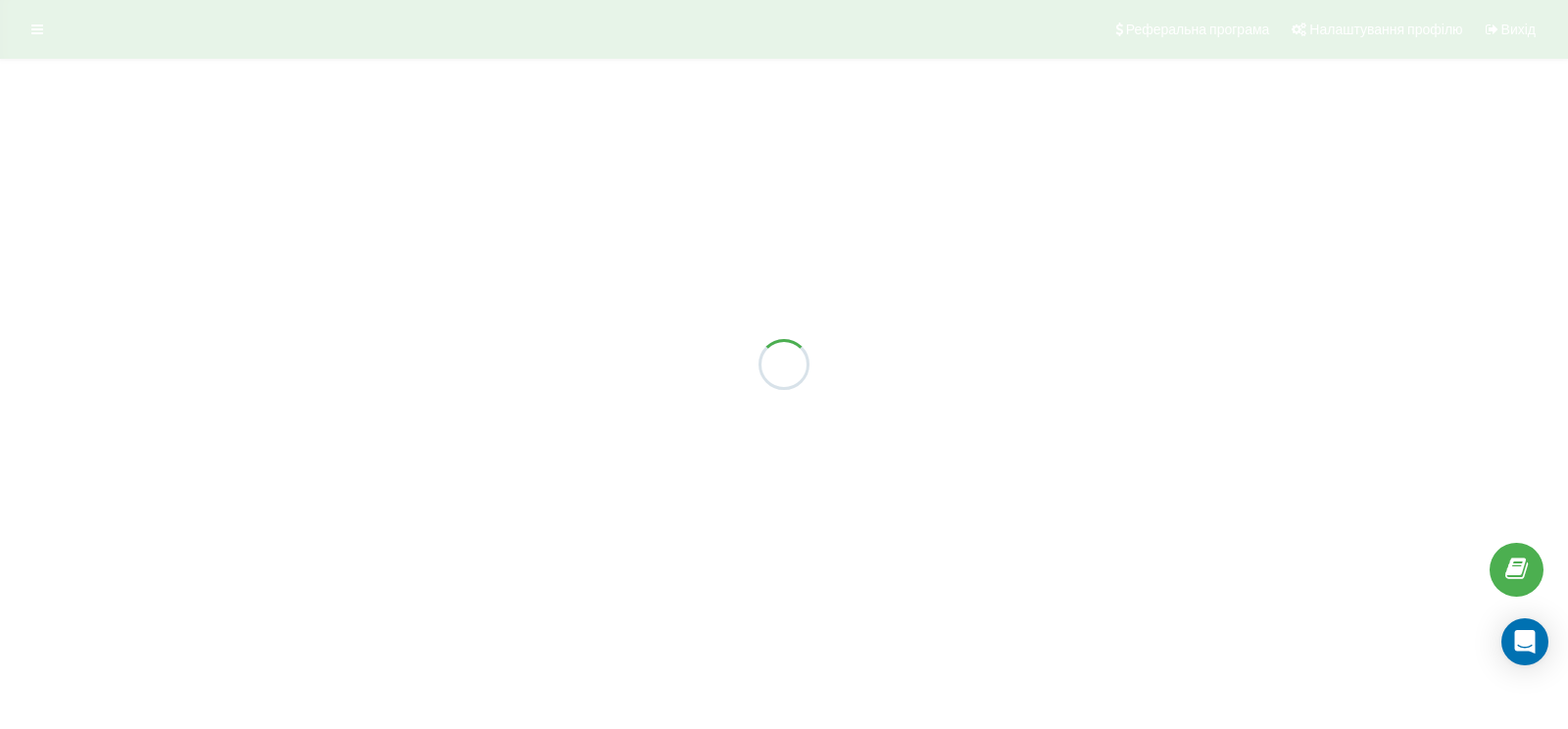 scroll, scrollTop: 0, scrollLeft: 0, axis: both 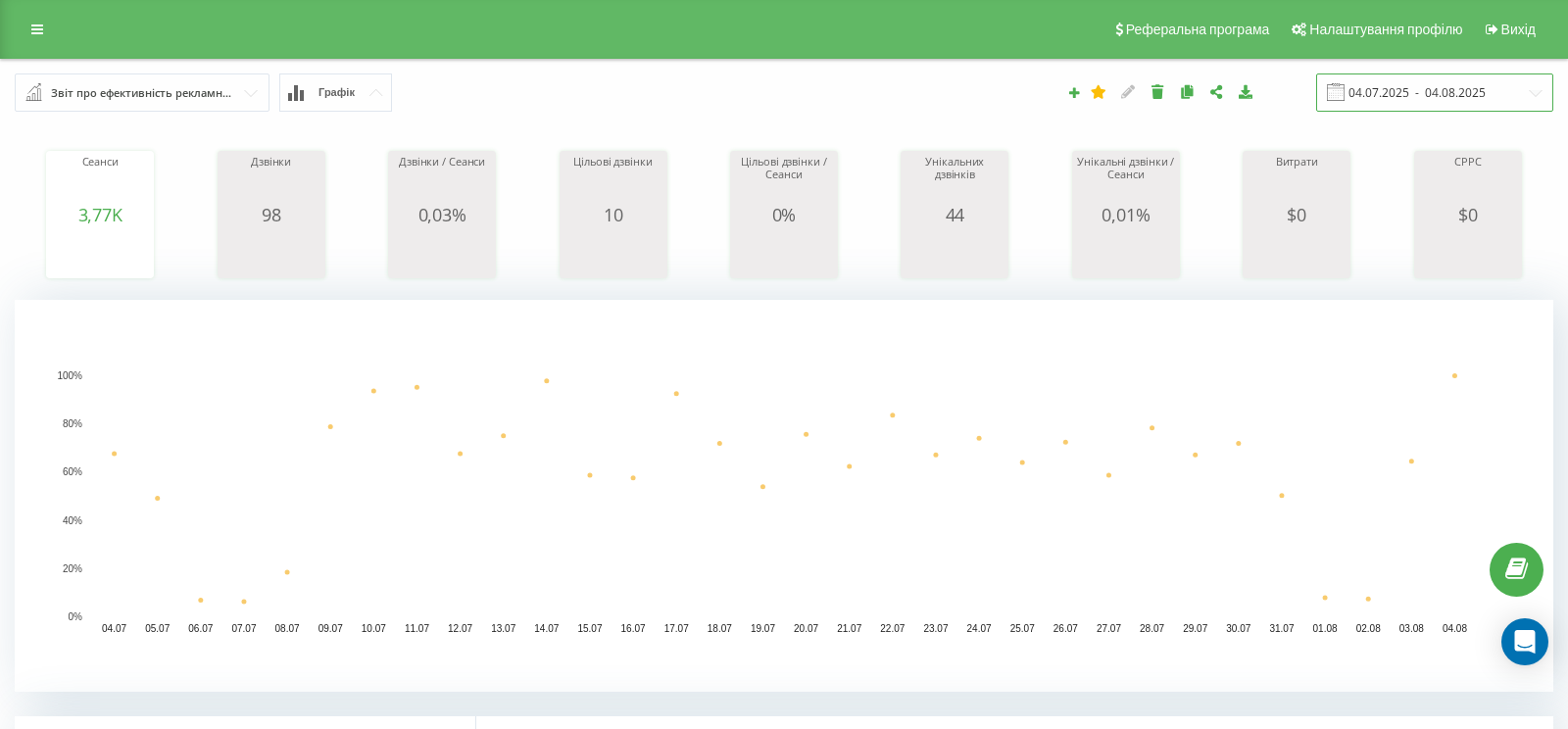 click on "04.07.2025  -  04.08.2025" at bounding box center (1435, 92) 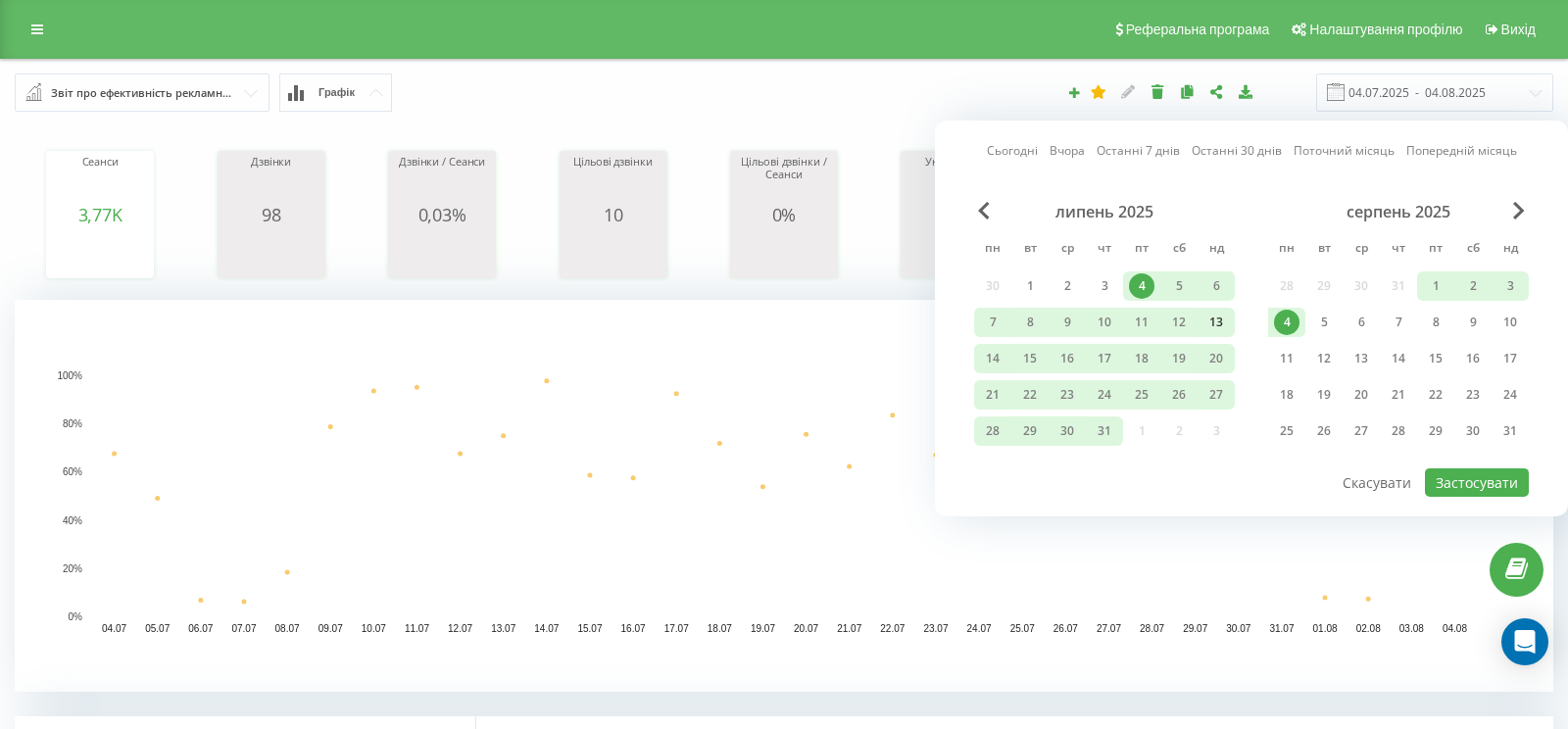 click on "13" at bounding box center (1216, 322) 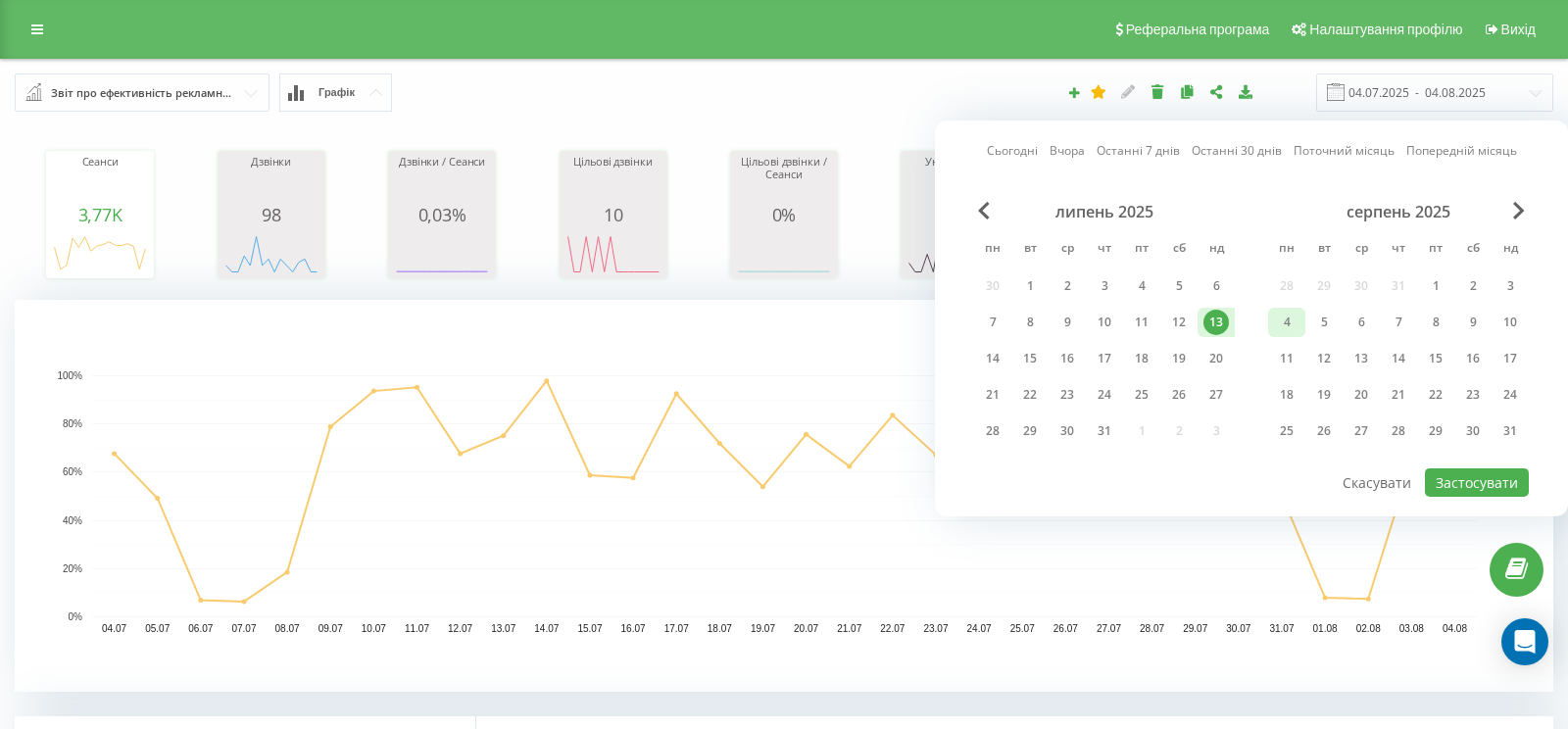 click on "4" at bounding box center [1287, 322] 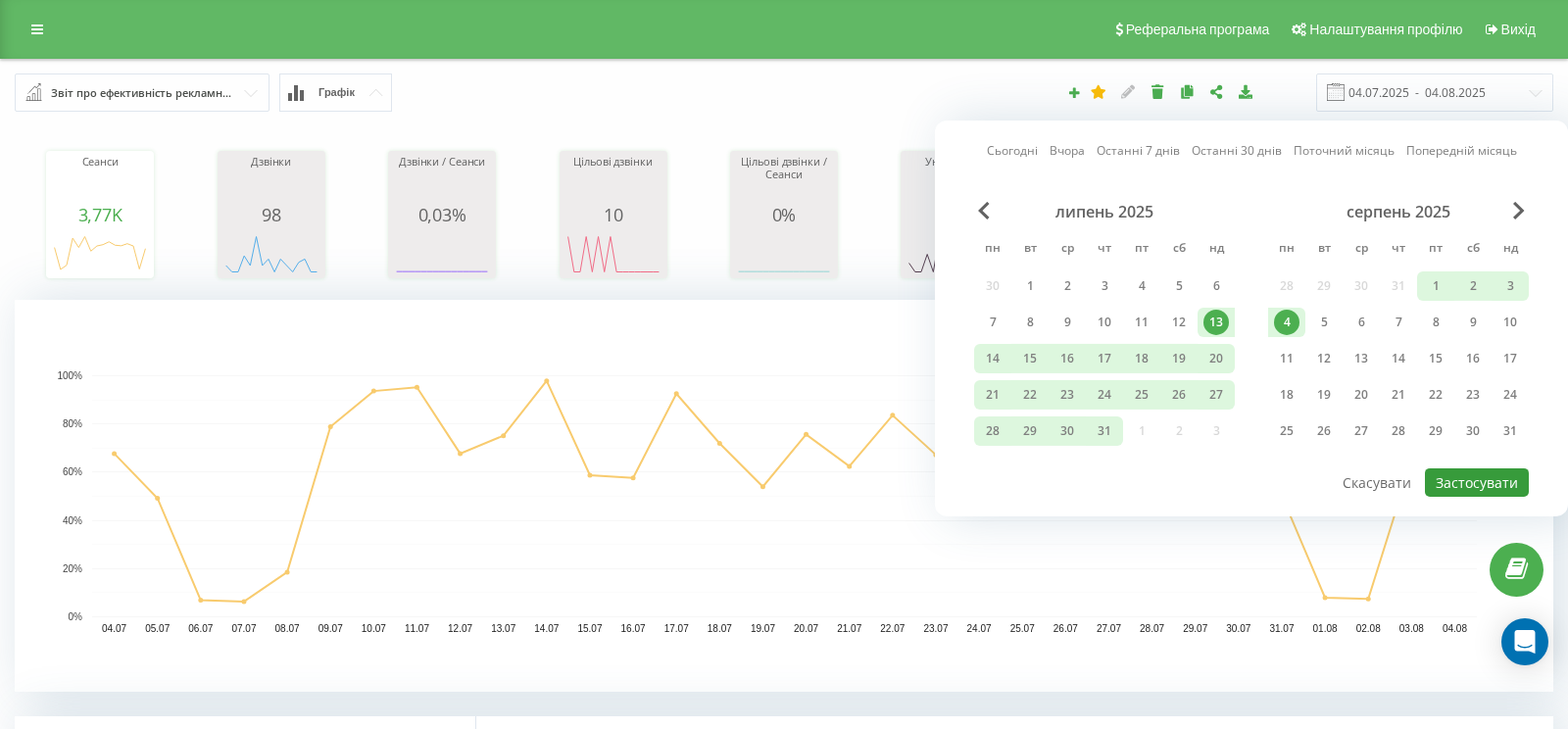click on "Застосувати" at bounding box center [1477, 482] 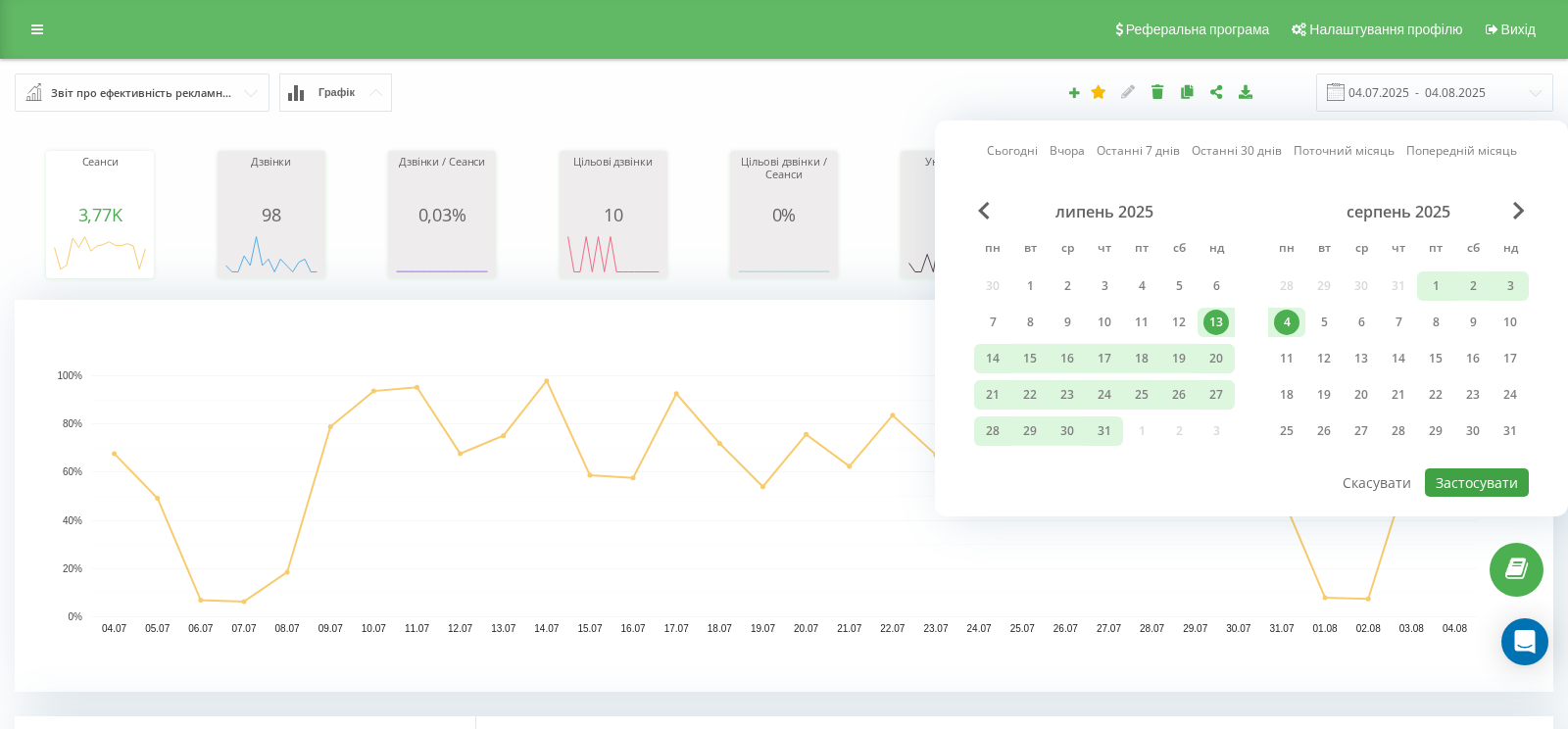 type on "13.07.2025  -  04.08.2025" 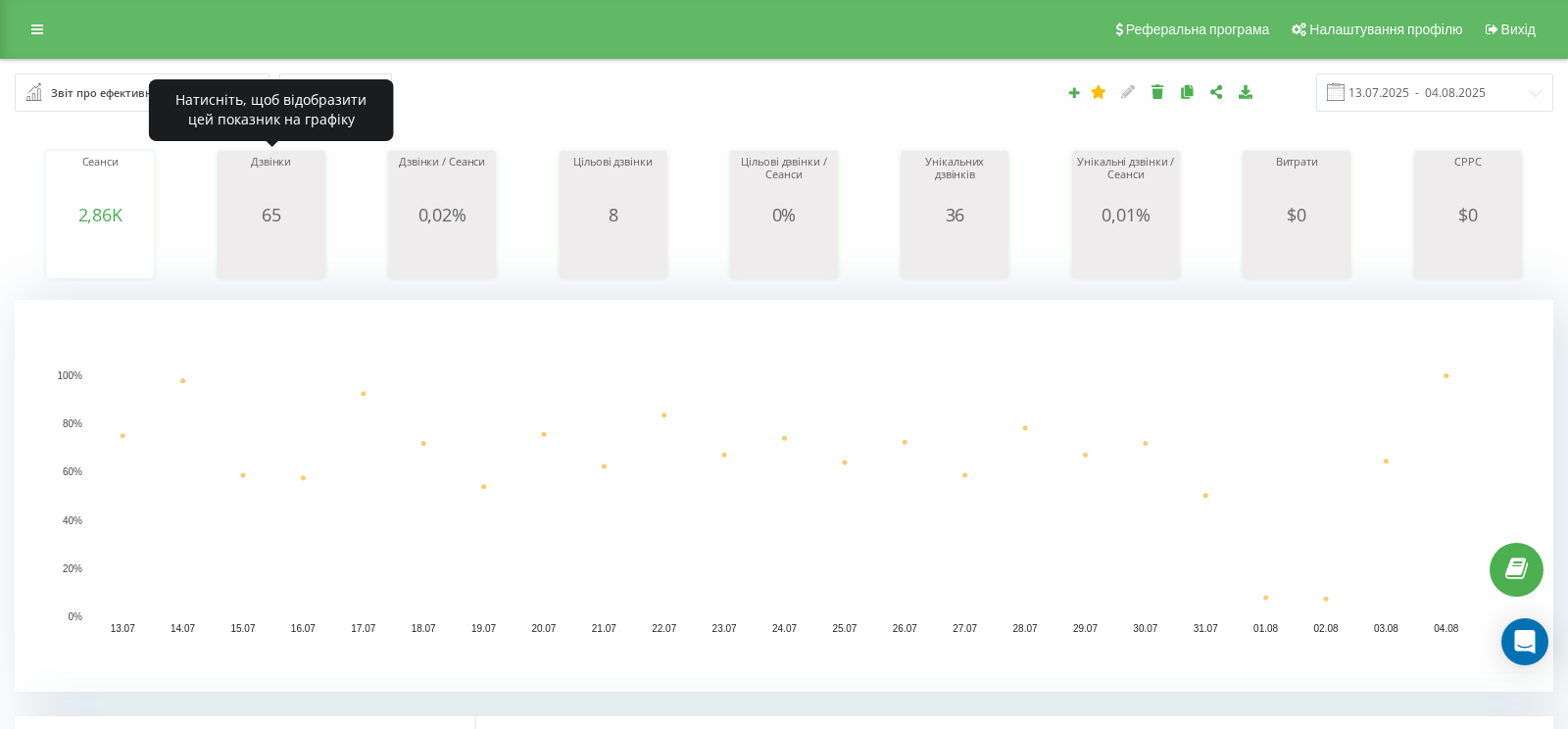 click on "65" at bounding box center (271, 215) 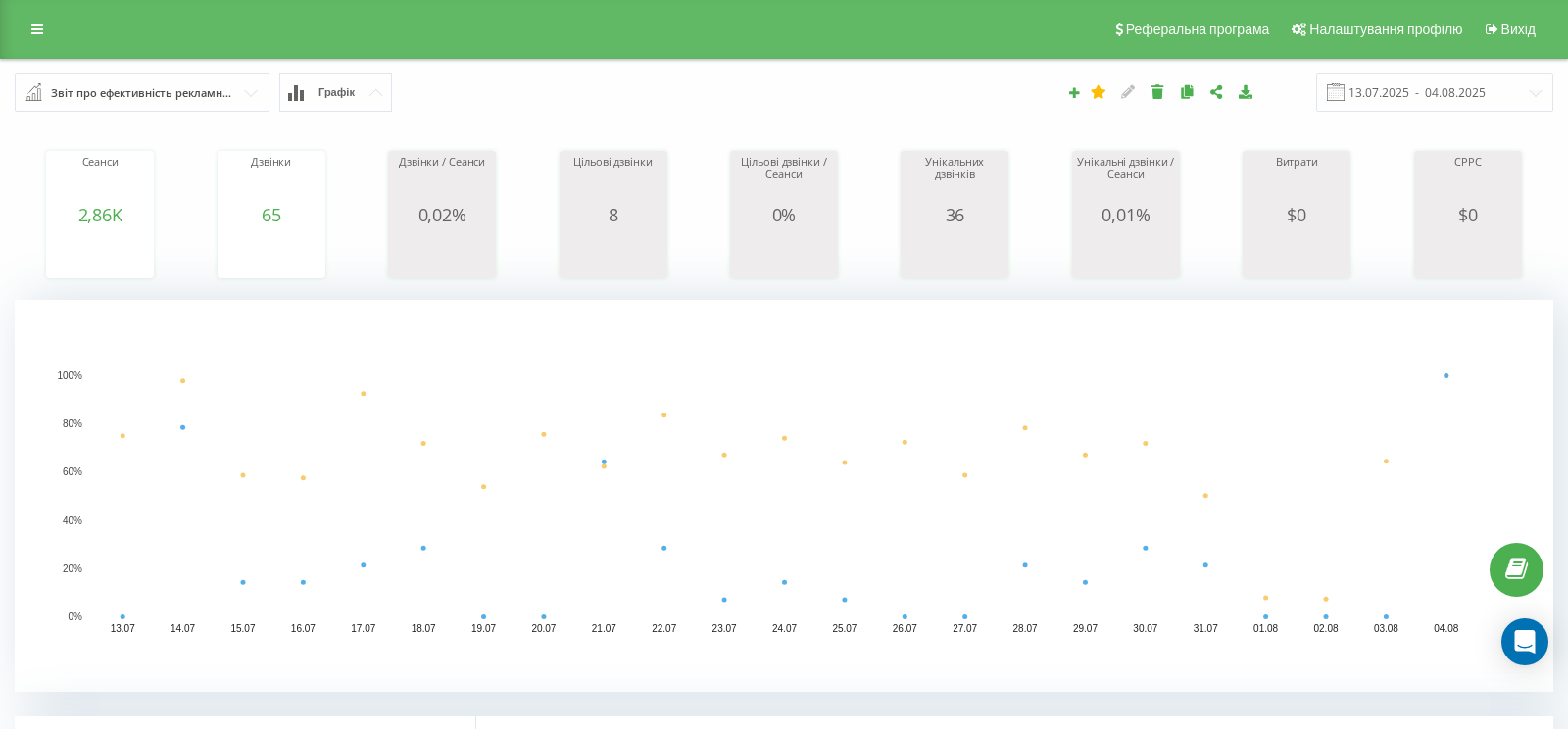 click on "Сеанси 2,86K date sessions 13.07.25 142 15.07.25 111 17.07.25 175 19.07.25 102 21.07.25 118 23.07.25 127 25.07.25 121 27.07.25 111 29.07.25 127 31.07.25 95 02.08.25 14 04.08.25 189 02.08.… Дзвінки 65 date calls 13.07.25 0 15.07.25 2 17.07.25 3 19.07.25 0 21.07.25 9 23.07.25 1 25.07.25 1 27.07.25 0 29.07.25 2 31.07.25 3 02.08.25 0 04.08.25 14 02.08.25 Дзвінки / Сеанси 0,02% date calls_and_sessions_ratio 13.07.25 0 15.07.25 0 17.07.25 0 19.07.25 0 21.07.25 0 23.07.25 0 25.07.25 0 27.07.25 0 29.07.25 0 31.07.25 0 02.08.25 0 04.08.25 0 02.08.25 Цільові дзвінки 8 date proper_calls 13.07.25 0 15.07.25 1 17.07.25 0 19.07.25 0 21.07.25 4 23.07.25 0 25.07.25 0 27.07.25 0 29.07.25 1 31.07.25 0 02.08.25 0 04.08.25 0 02.08.25 Цільові дзвінки / Сеанси 0% date proper_calls_and_sessions_ratio 13.07.25 0 15.07.25 0 17.07.25 0 19.07.25 0 21.07.25 0 23.07.25 0 25.07.25 0 27.07.25 0 29.07.25 0 31.07.25 0 02.08.25 0 04.08.25 0 02.08.25 36 date unique_calls 13.07.25 0" at bounding box center (784, 196) 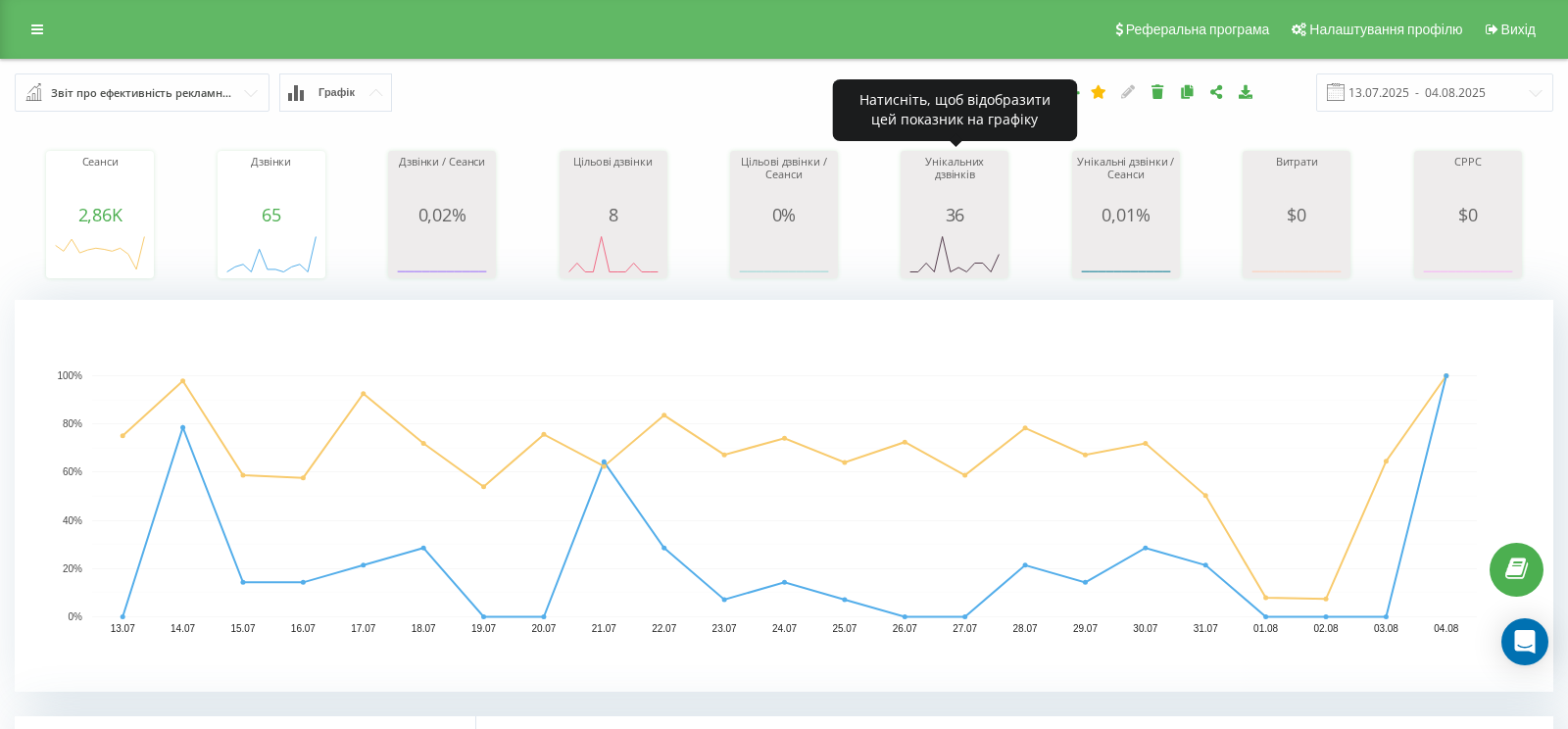 click 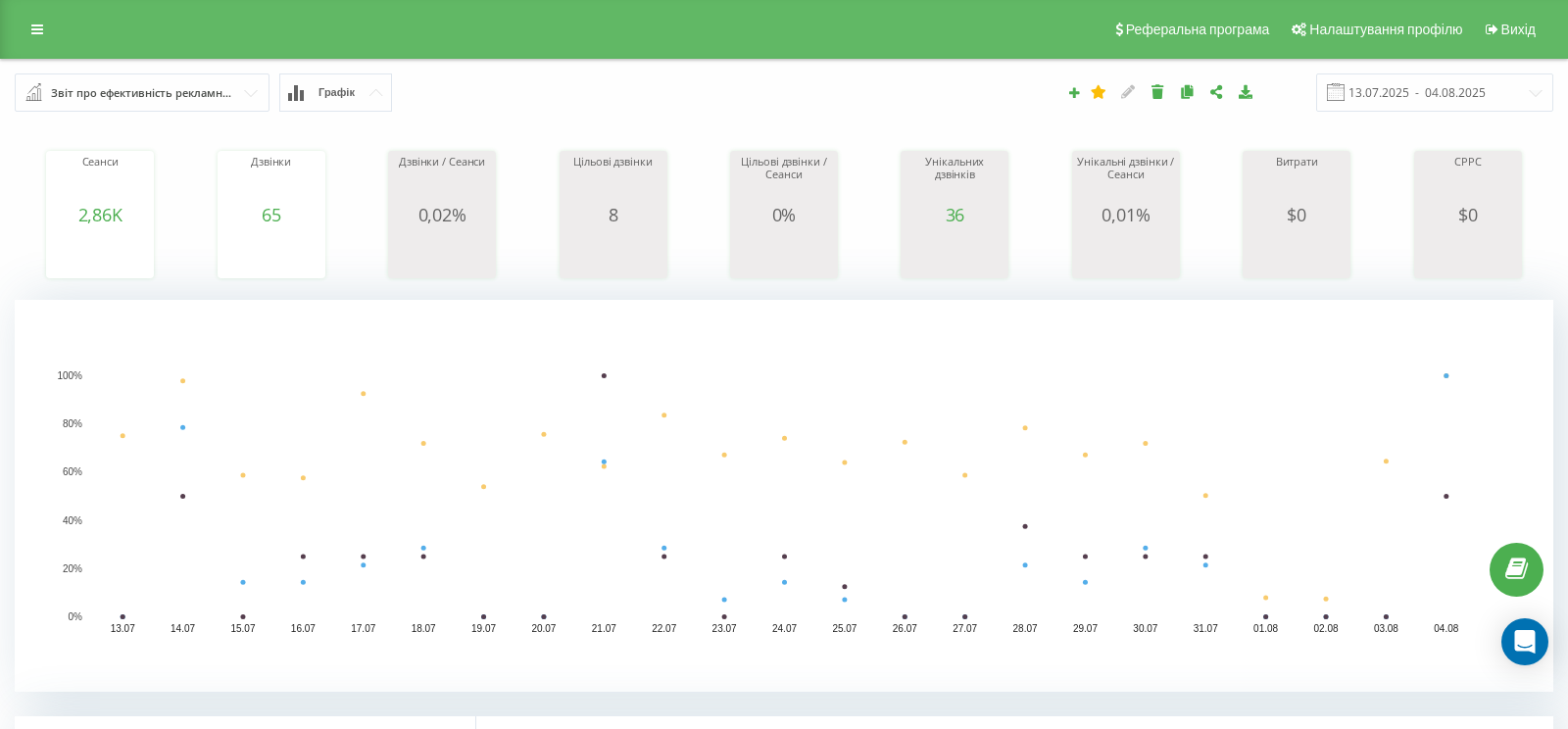 click on "Звіт про ефективність рекламних кампаній" at bounding box center (143, 93) 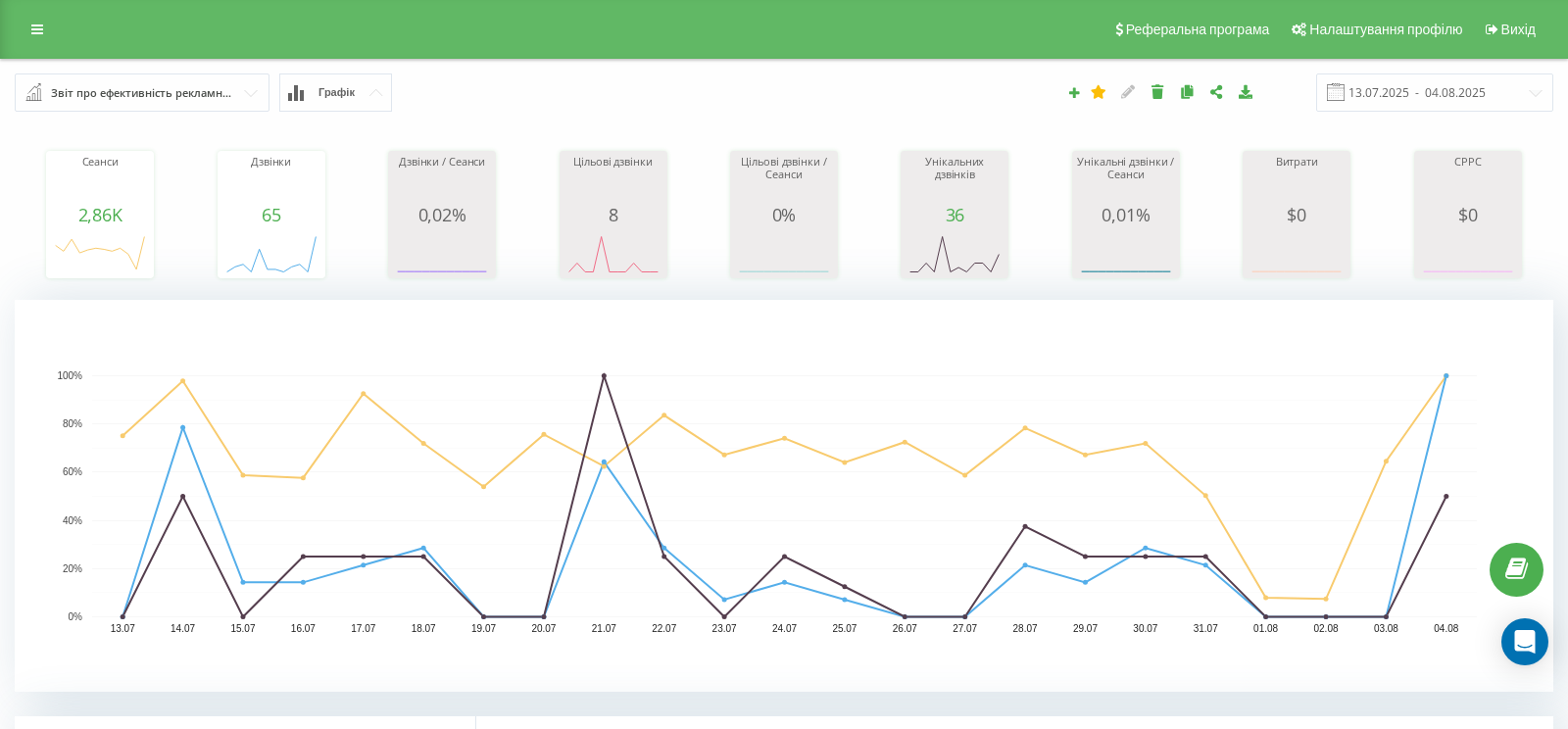 click on "Звіт про ефективність рекламних кампаній Promo Report (Google+Meta)  Браузер відвідувачів За сторінкою виходу За сторінкою входу Віджет колбек: ефективність за рекламними кампаніями Дзвінки з контекстної реклами Пристрої відвідувачів Звіт про ефективність рекламних кампаній Наскрізна аналітика Розширений звіт про ефективність реклами (до рівня ключових слів) Геолокація відвідувачів Графік" at bounding box center [294, 92] 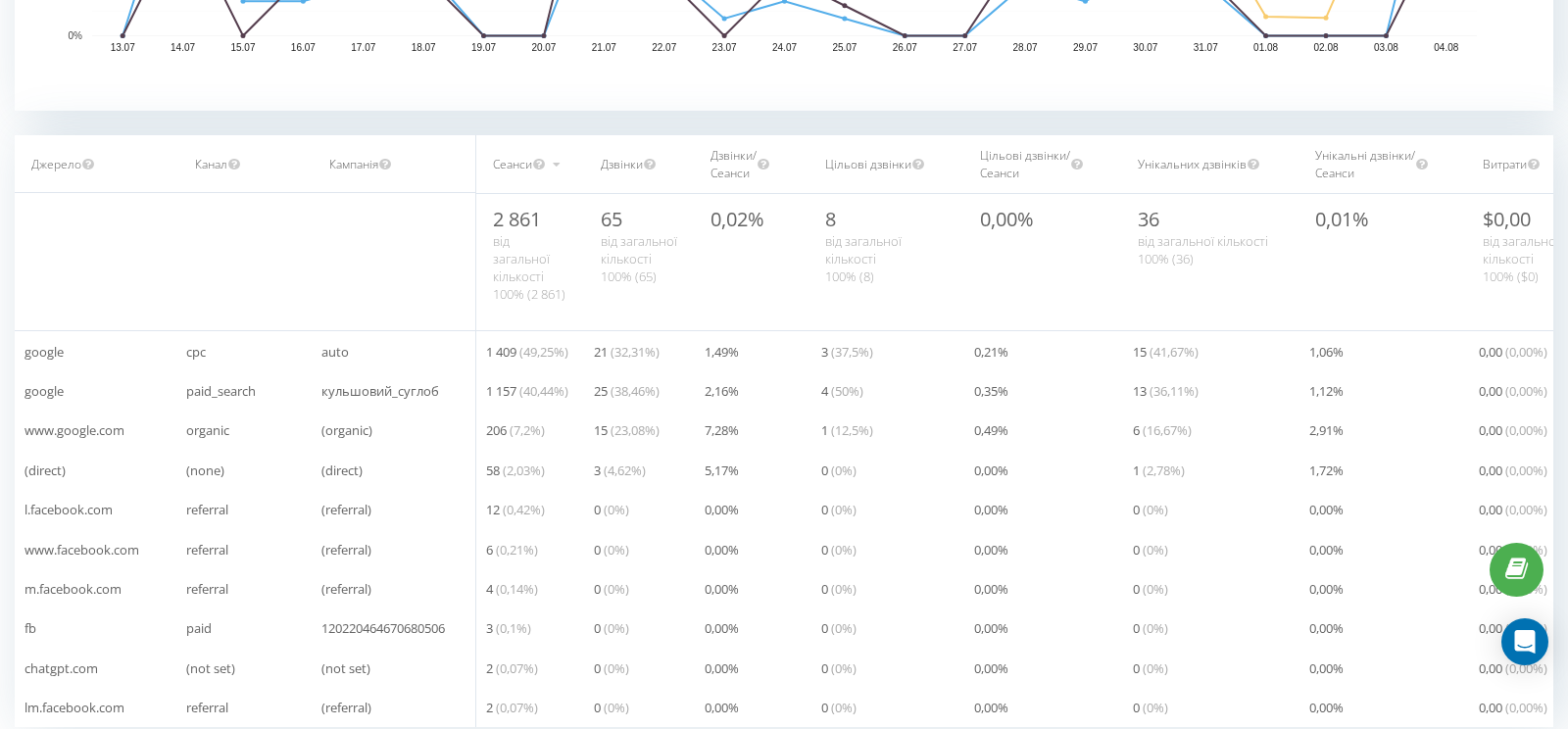 scroll, scrollTop: 619, scrollLeft: 0, axis: vertical 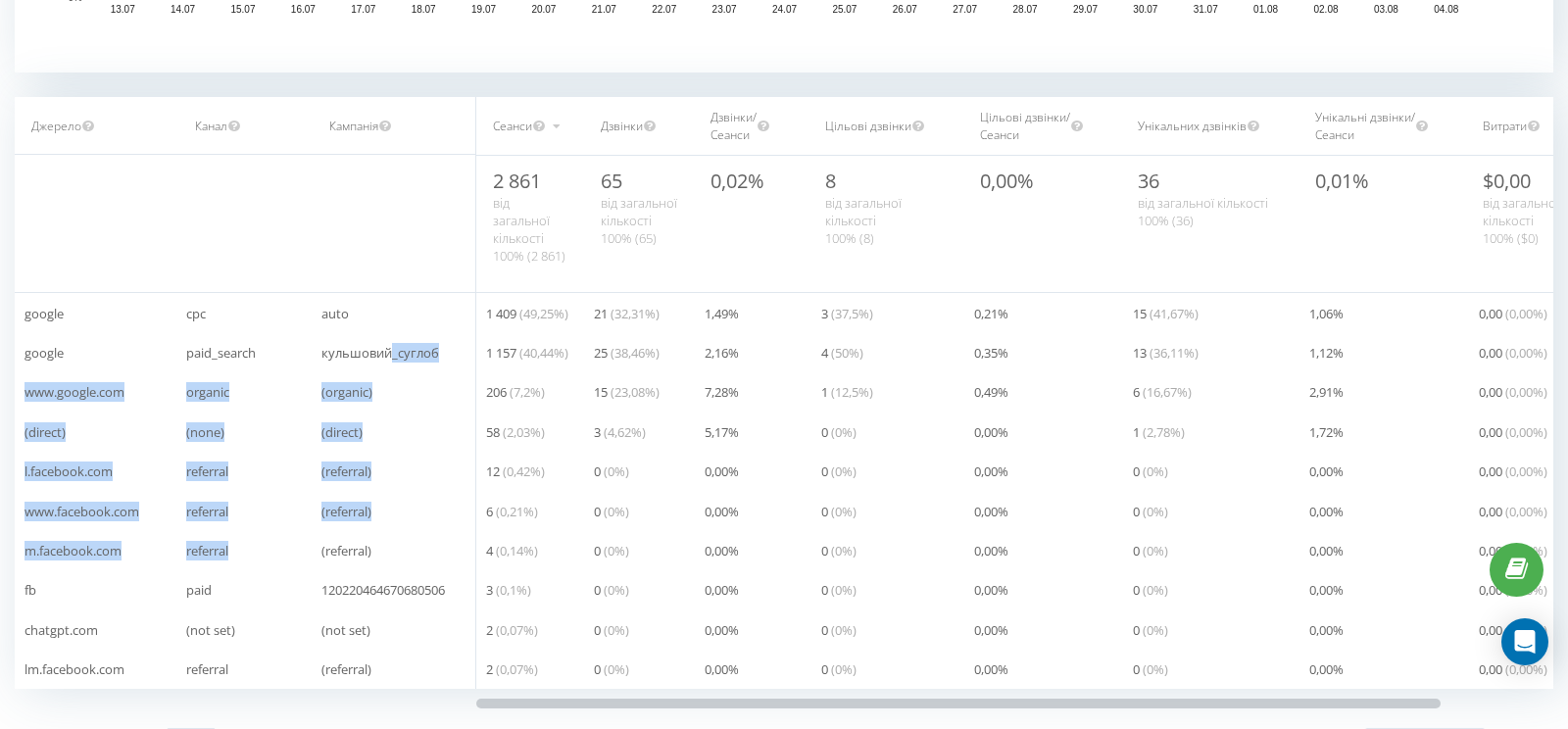 drag, startPoint x: 390, startPoint y: 358, endPoint x: 406, endPoint y: 531, distance: 173.7383 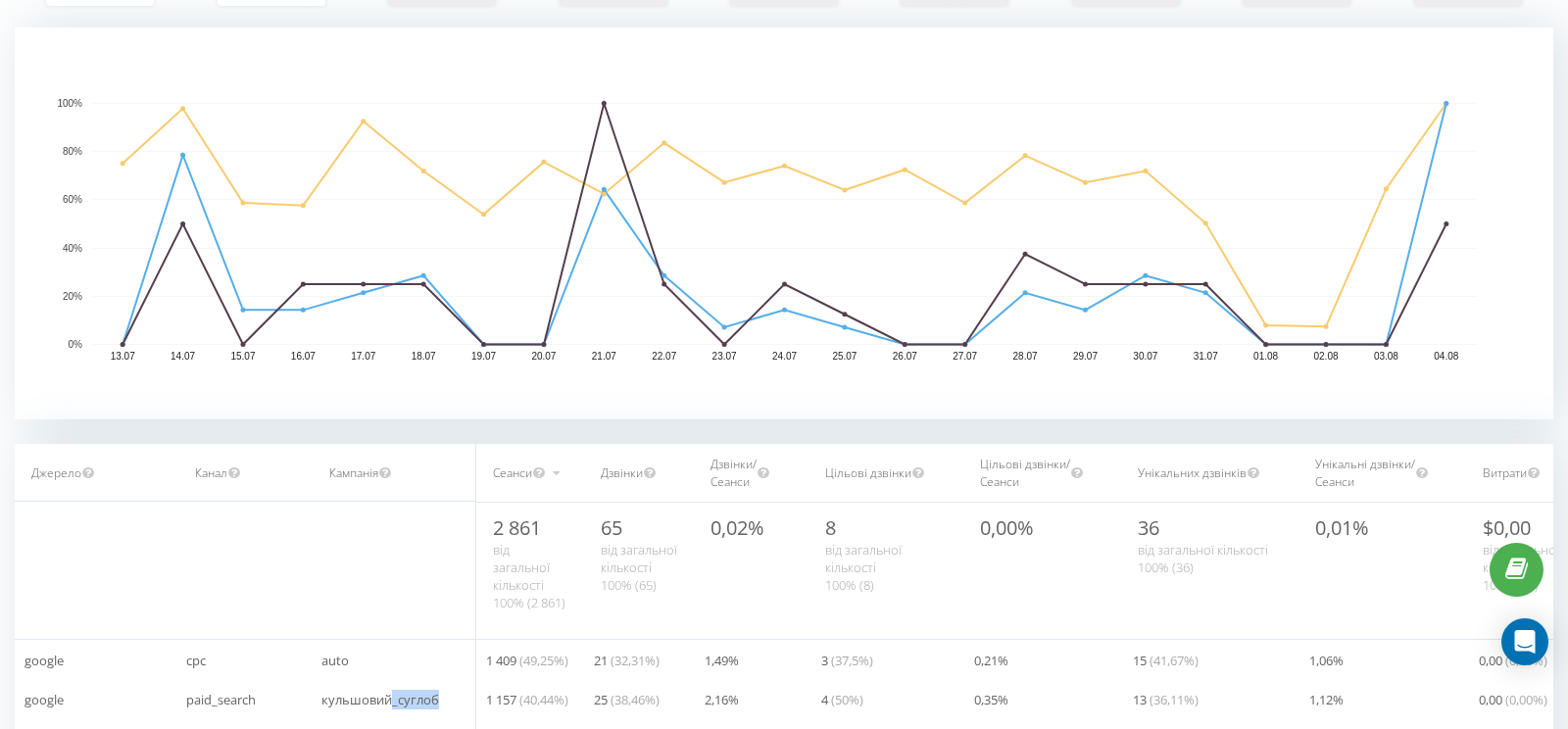 scroll, scrollTop: 0, scrollLeft: 0, axis: both 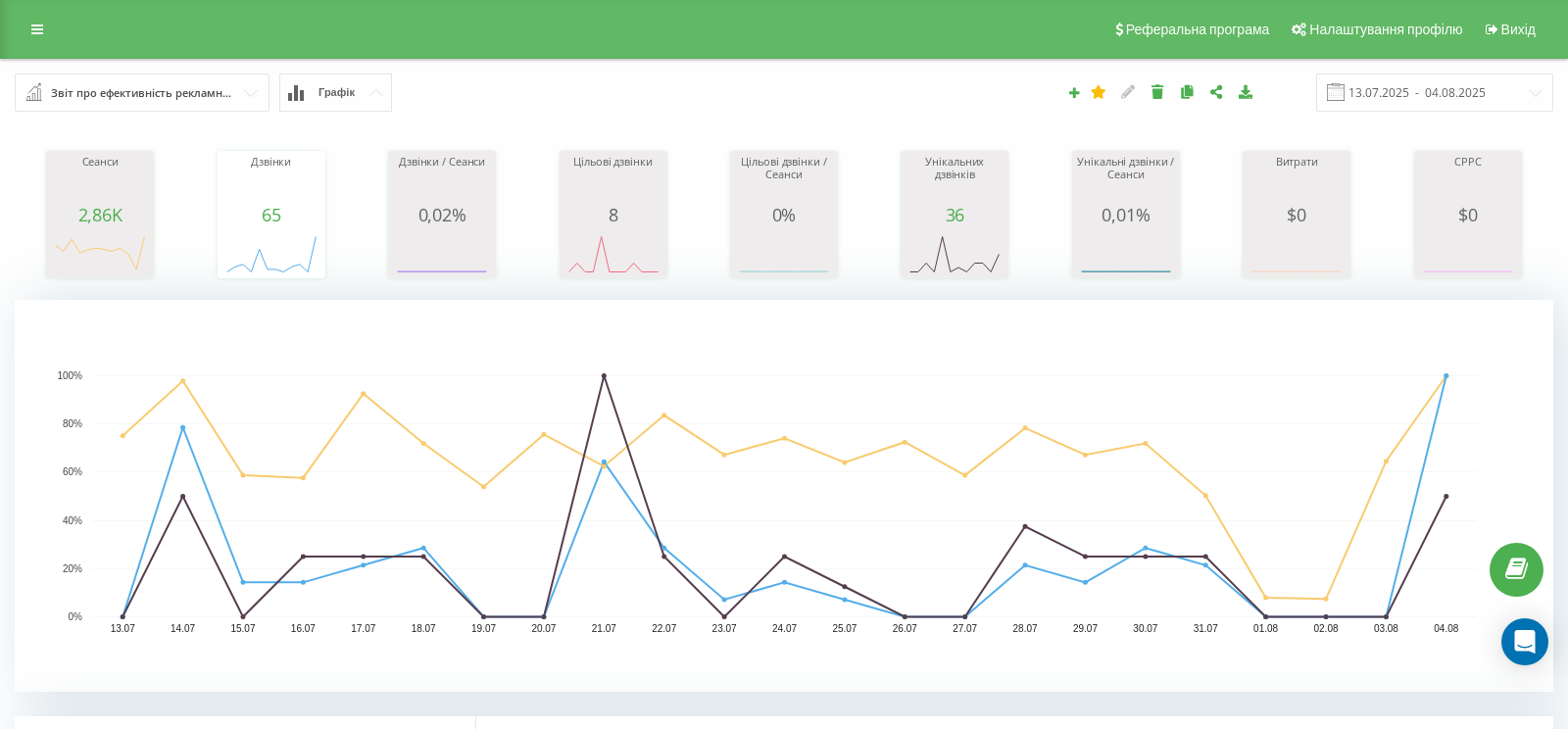 click 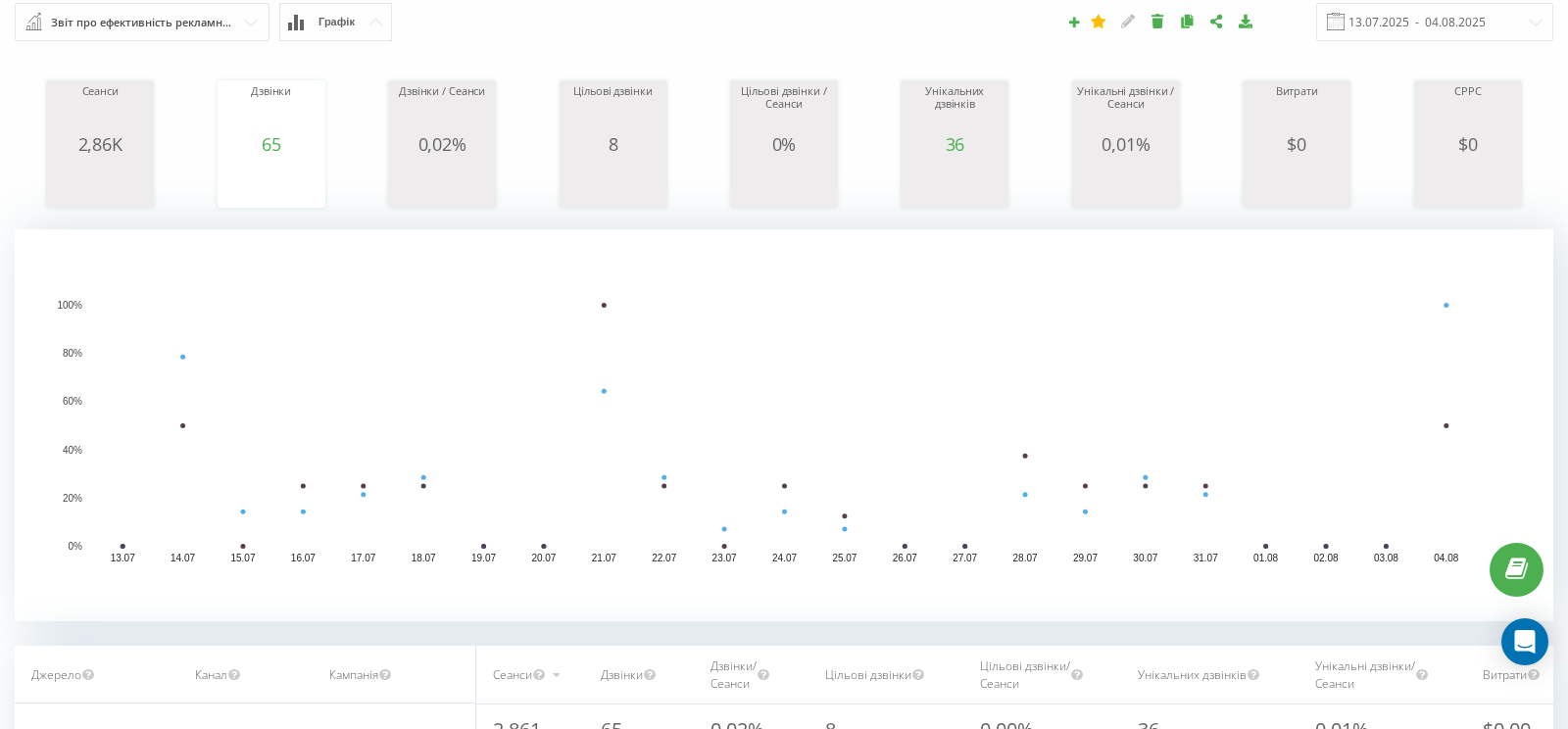 scroll, scrollTop: 82, scrollLeft: 0, axis: vertical 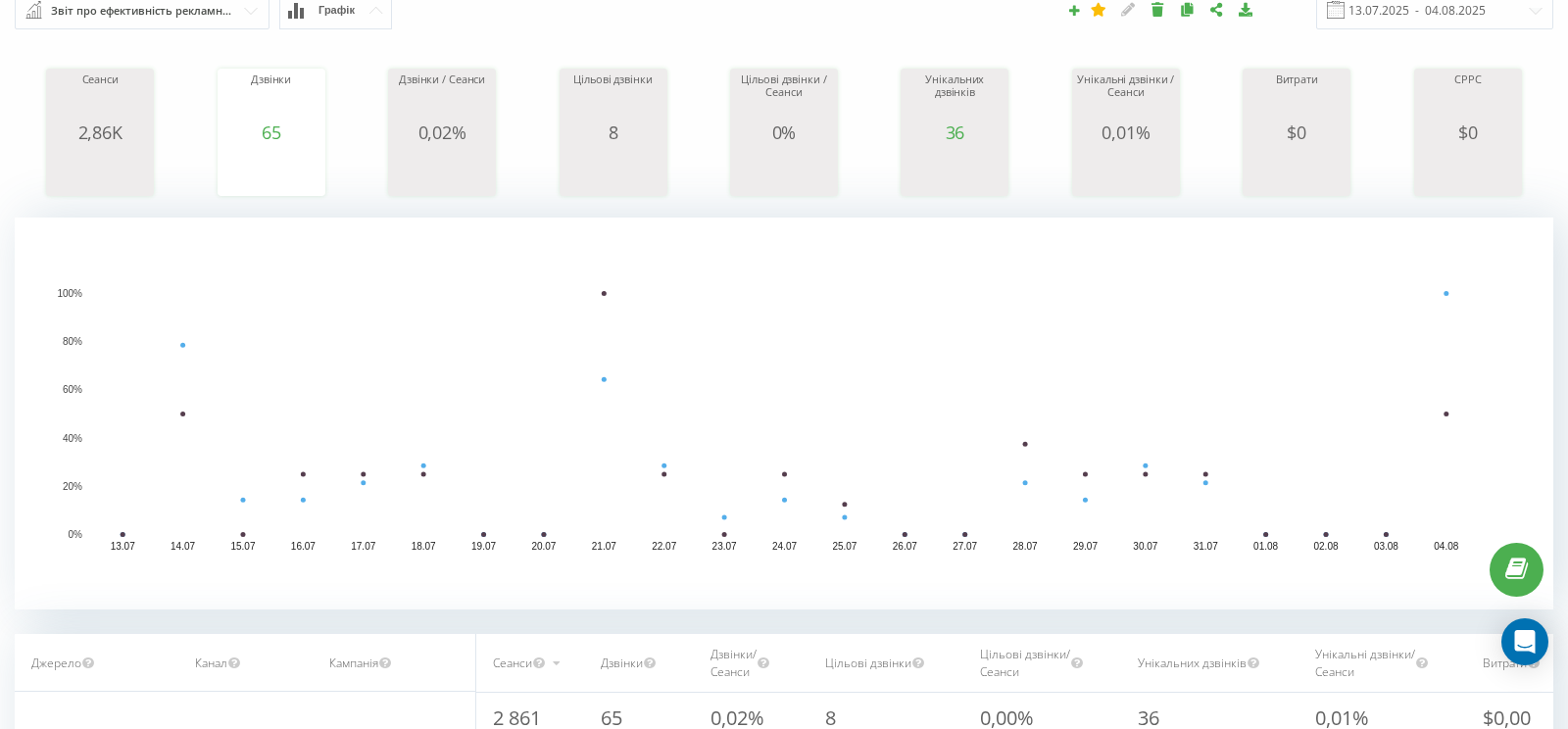 click on "Сеанси" at bounding box center (100, 98) 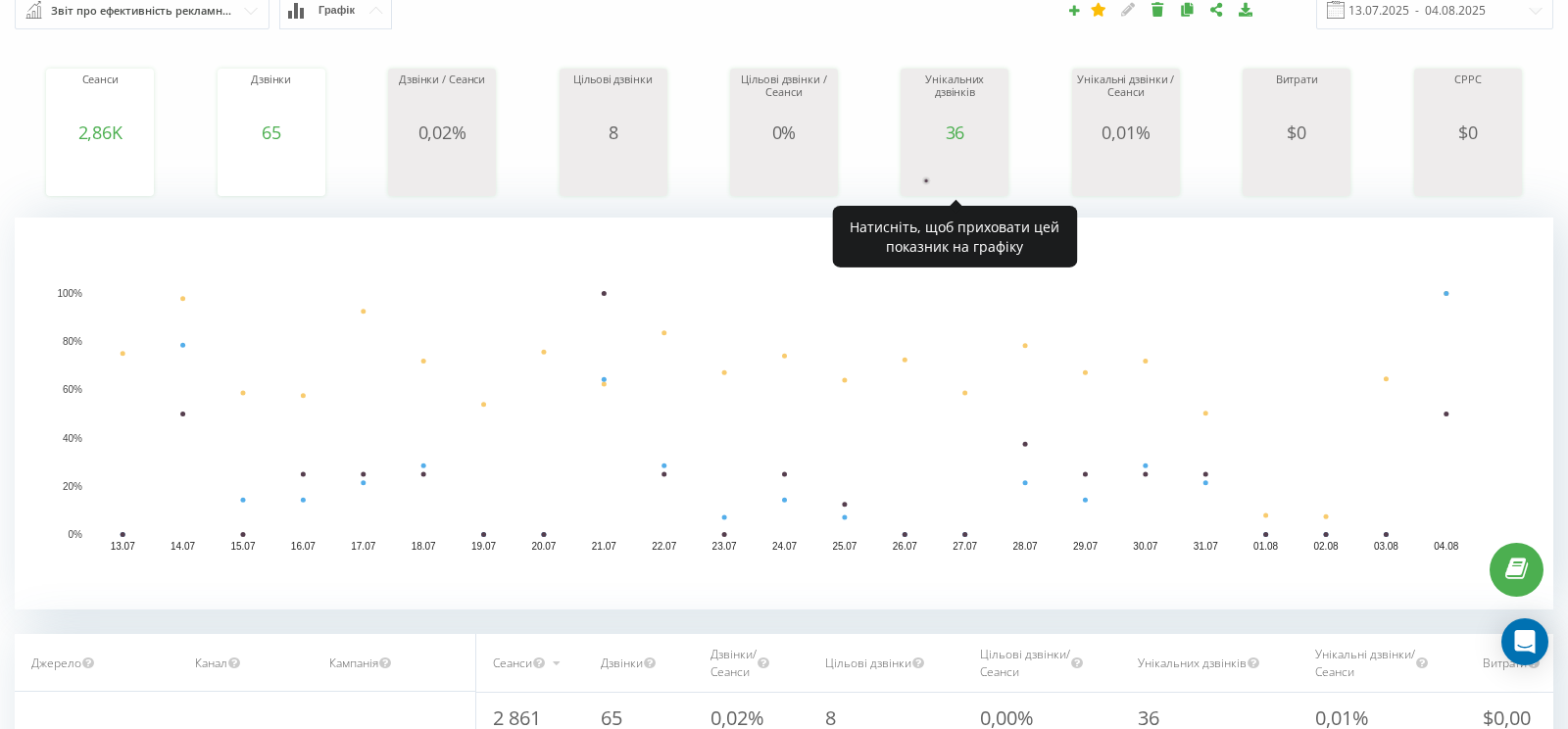 click 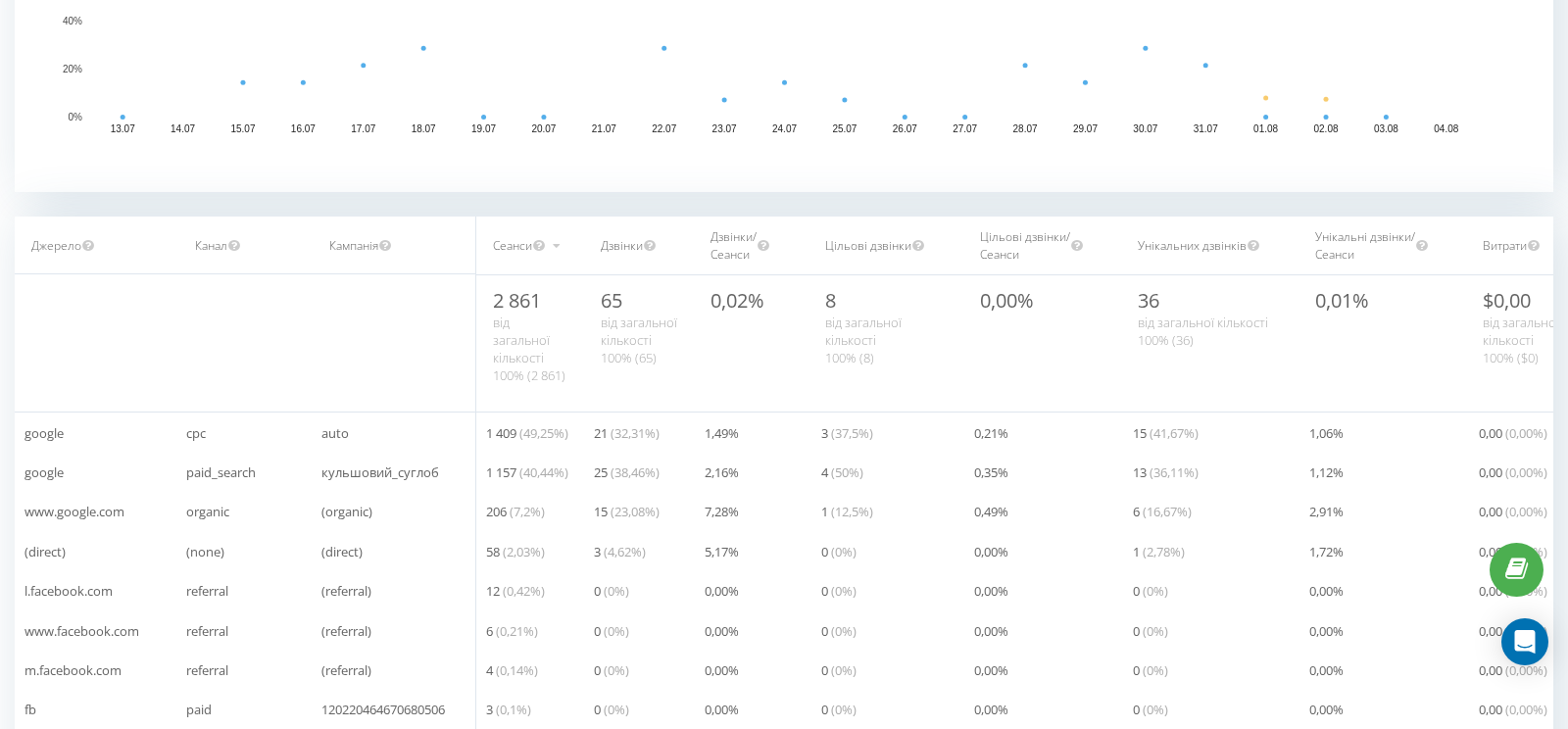 scroll, scrollTop: 661, scrollLeft: 0, axis: vertical 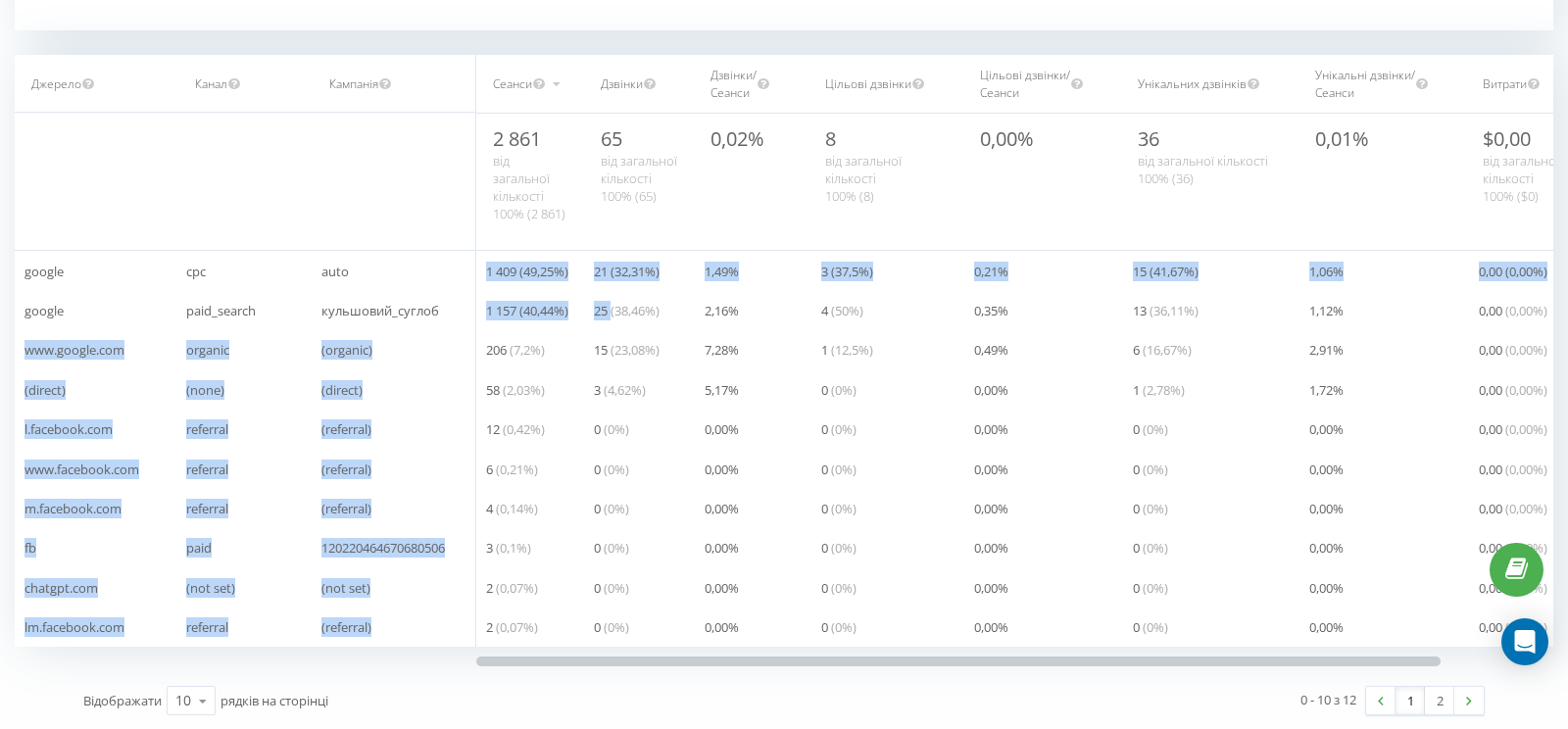 drag, startPoint x: 613, startPoint y: 312, endPoint x: 466, endPoint y: 312, distance: 147 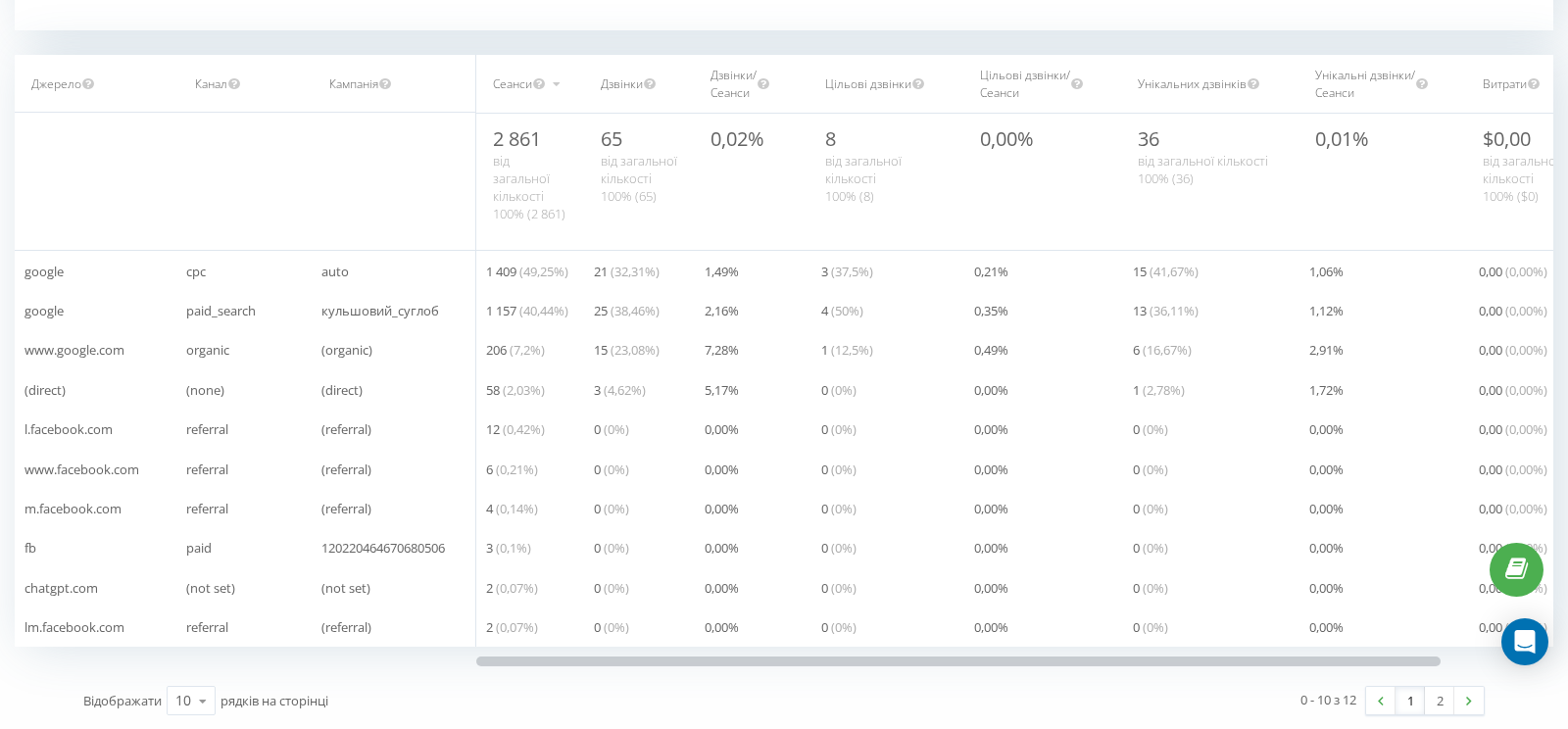 click on "( 38,46 %)" at bounding box center (635, 311) 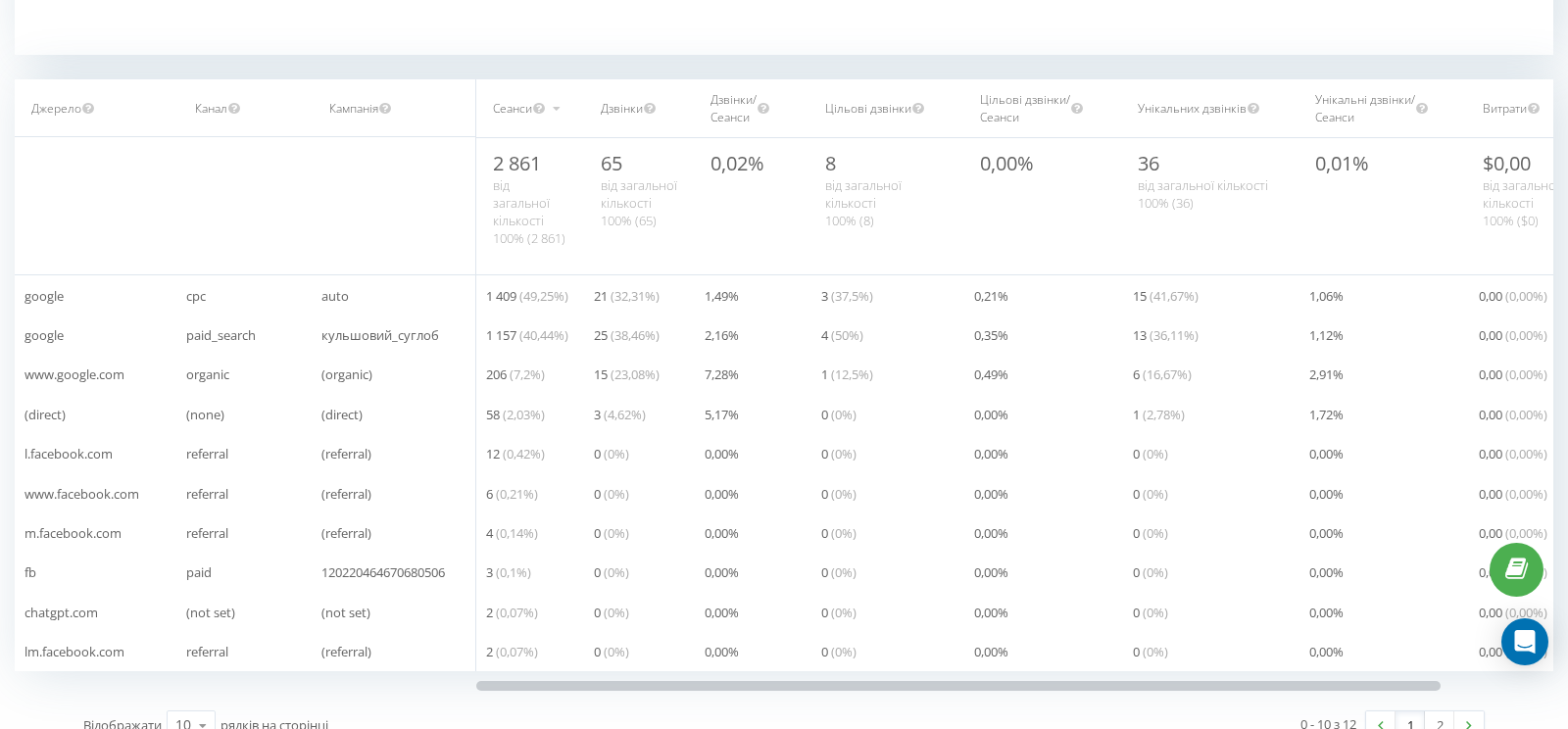 scroll, scrollTop: 635, scrollLeft: 0, axis: vertical 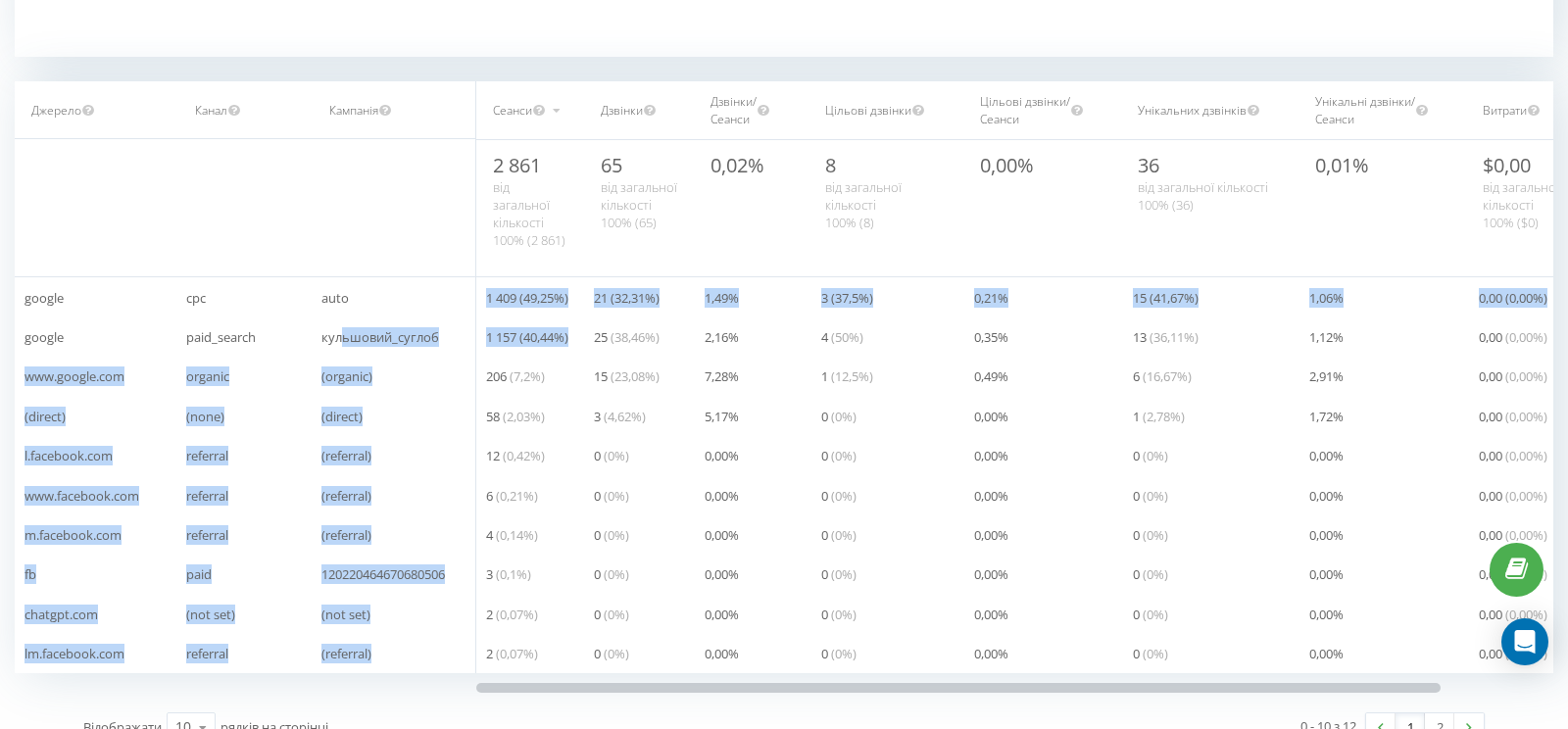 drag, startPoint x: 341, startPoint y: 341, endPoint x: 588, endPoint y: 335, distance: 247.07286 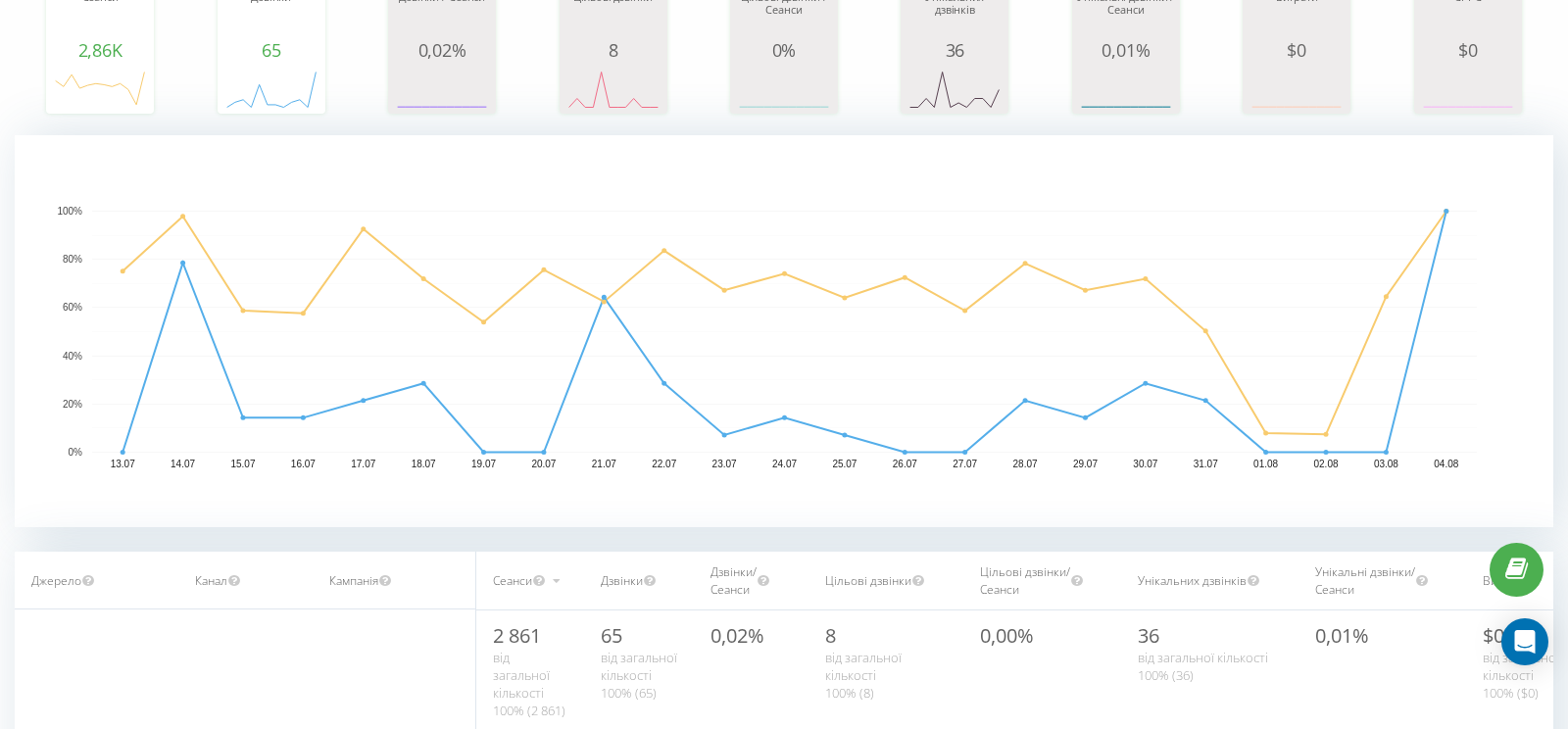 scroll, scrollTop: 0, scrollLeft: 0, axis: both 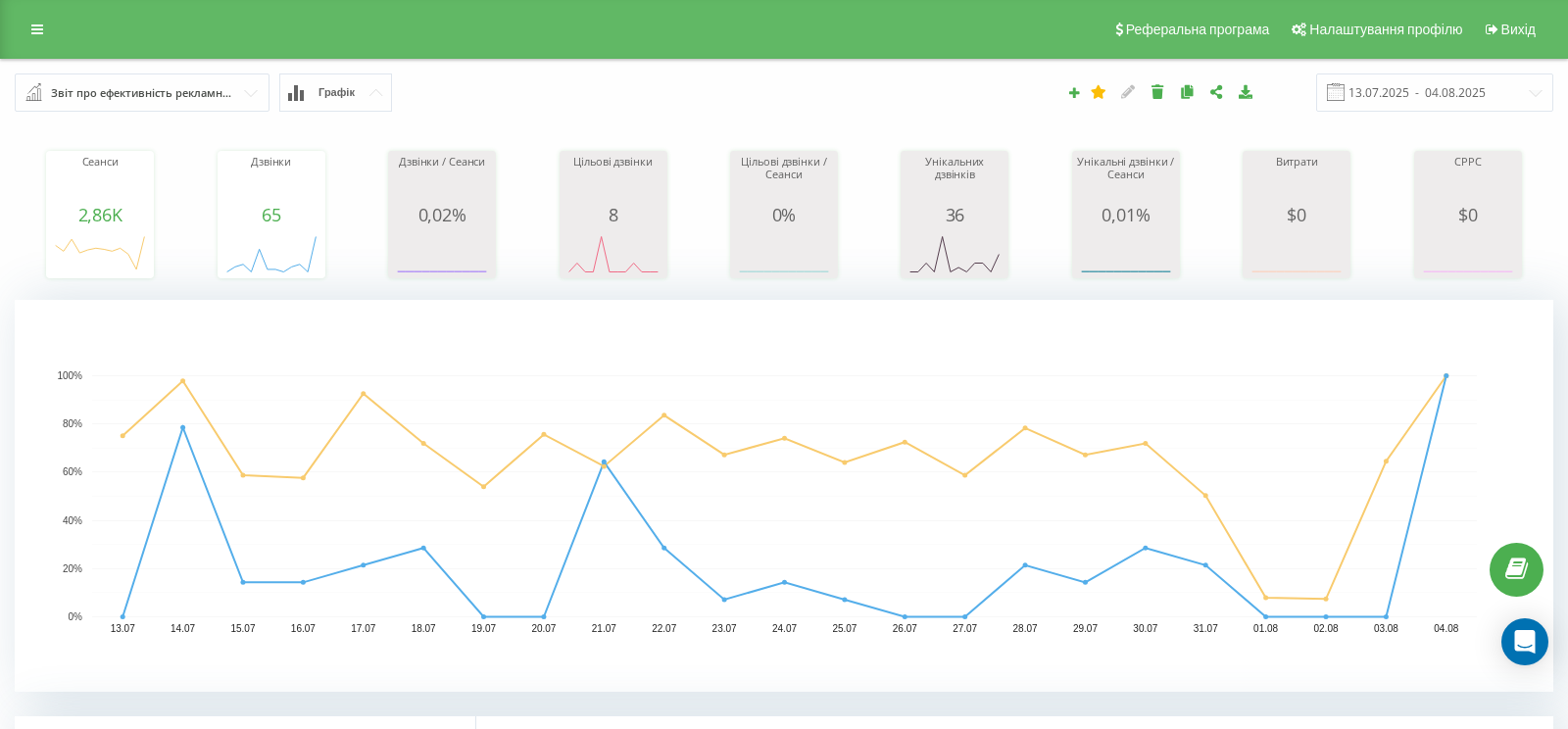 click at bounding box center [143, 92] 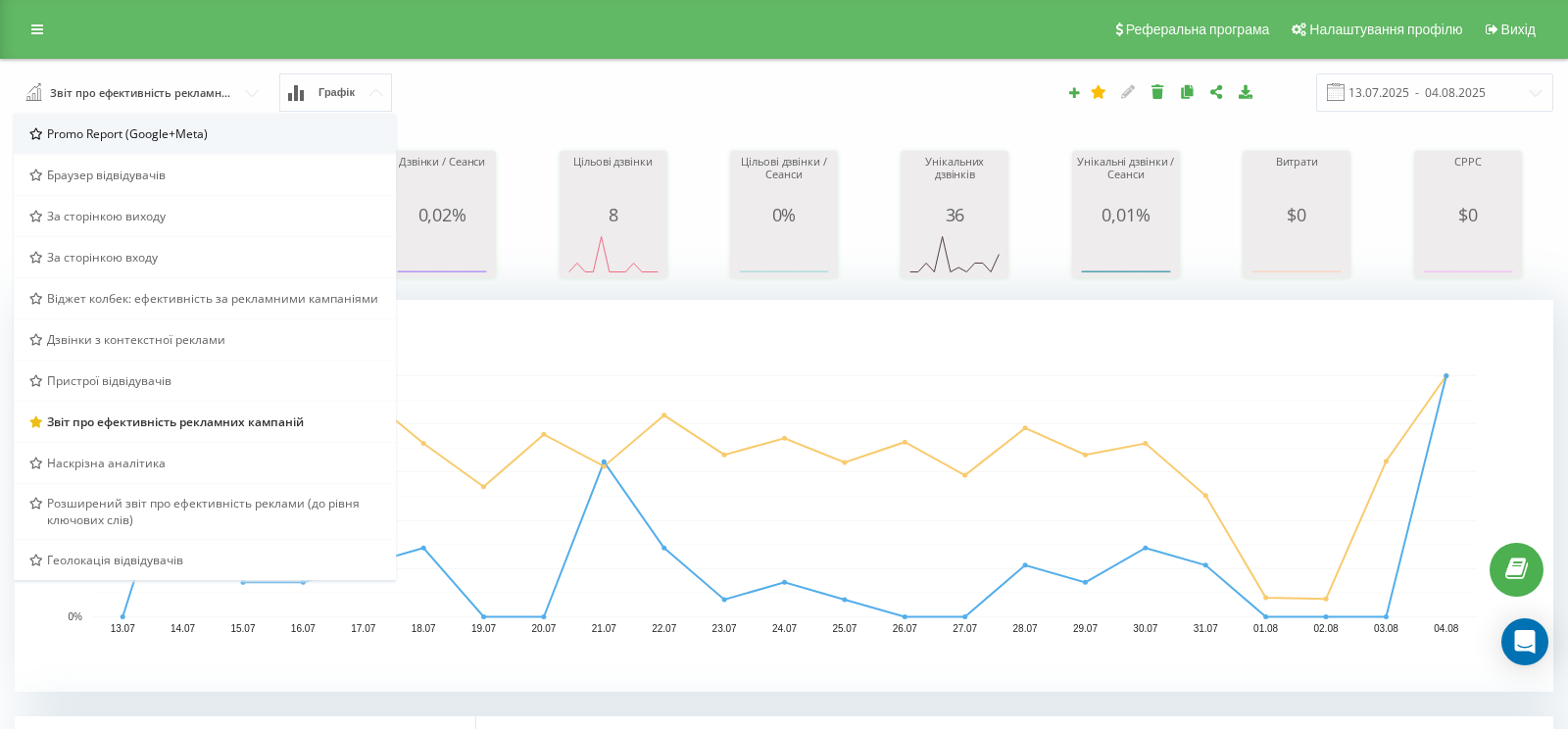 click on "Promo Report (Google+Meta)" at bounding box center (127, 133) 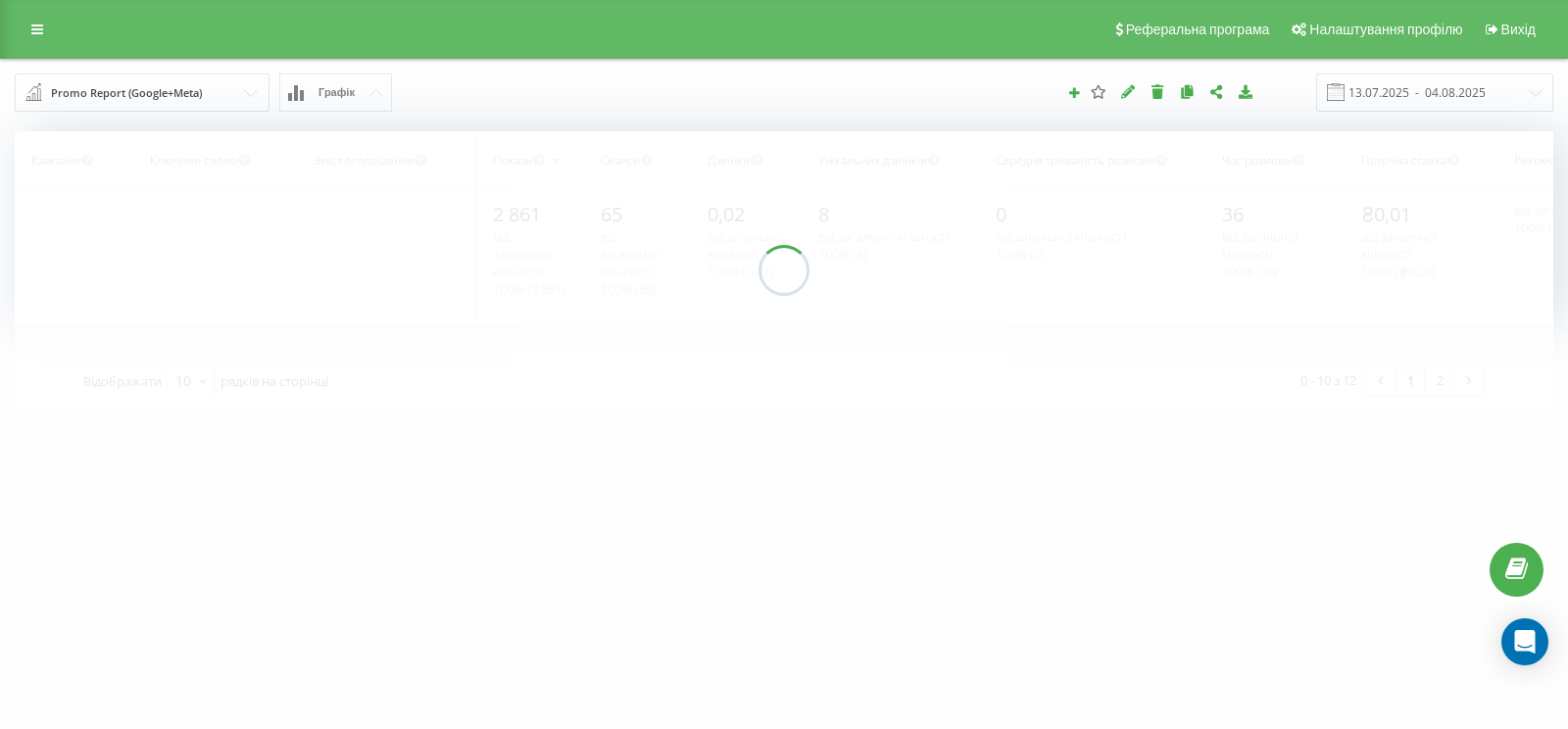 scroll, scrollTop: 57, scrollLeft: 121, axis: both 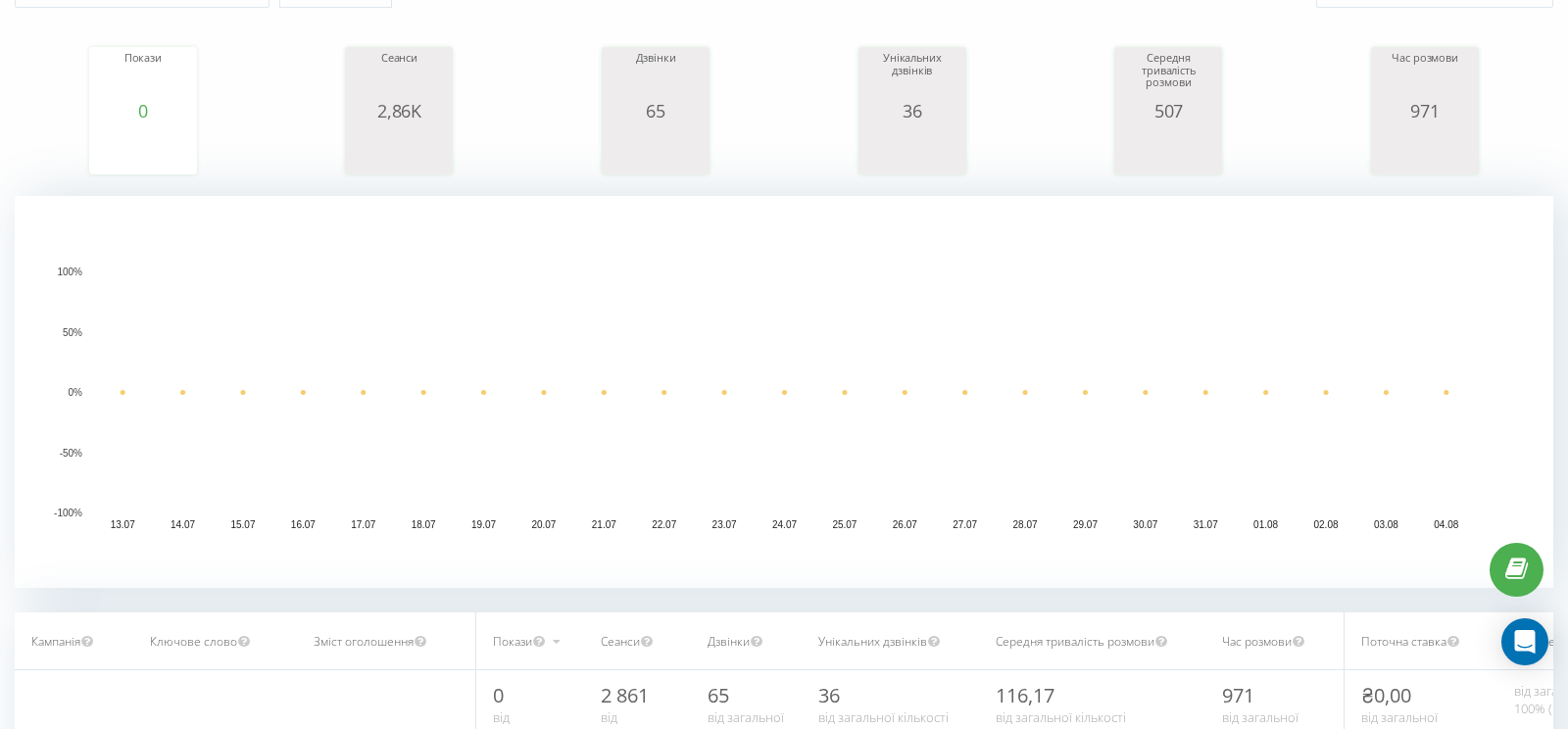 click on "65" at bounding box center [656, 111] 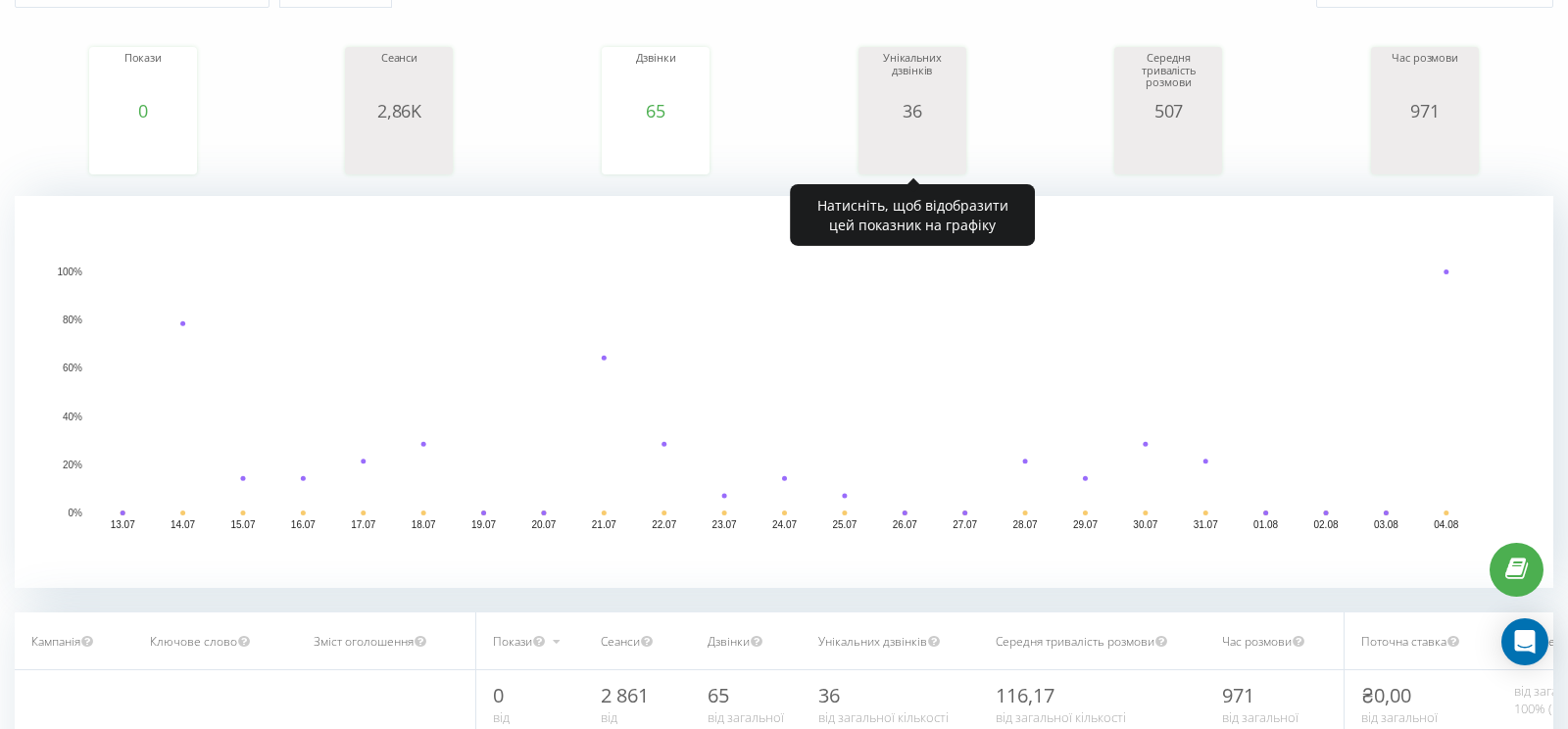 click on "36" at bounding box center [912, 111] 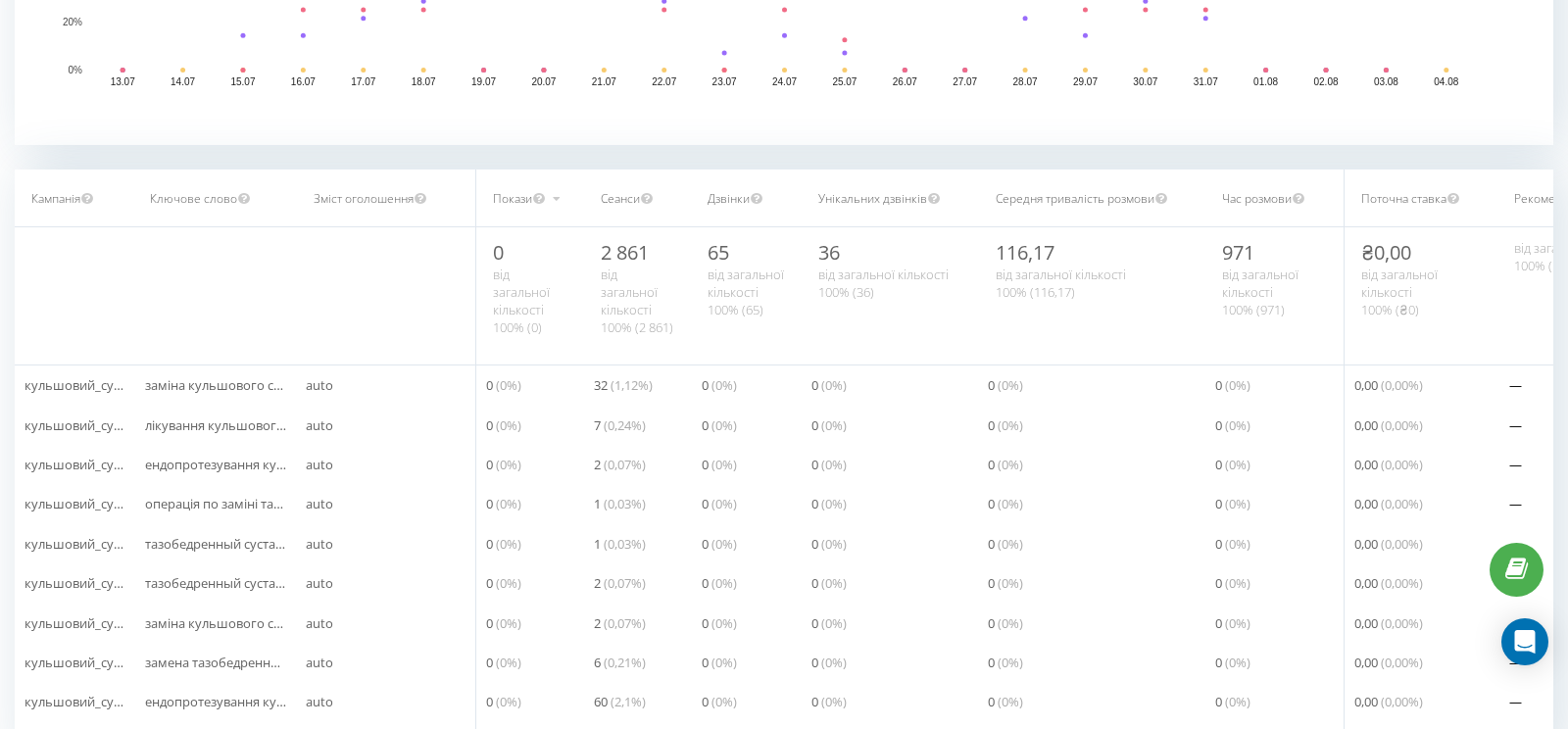scroll, scrollTop: 578, scrollLeft: 0, axis: vertical 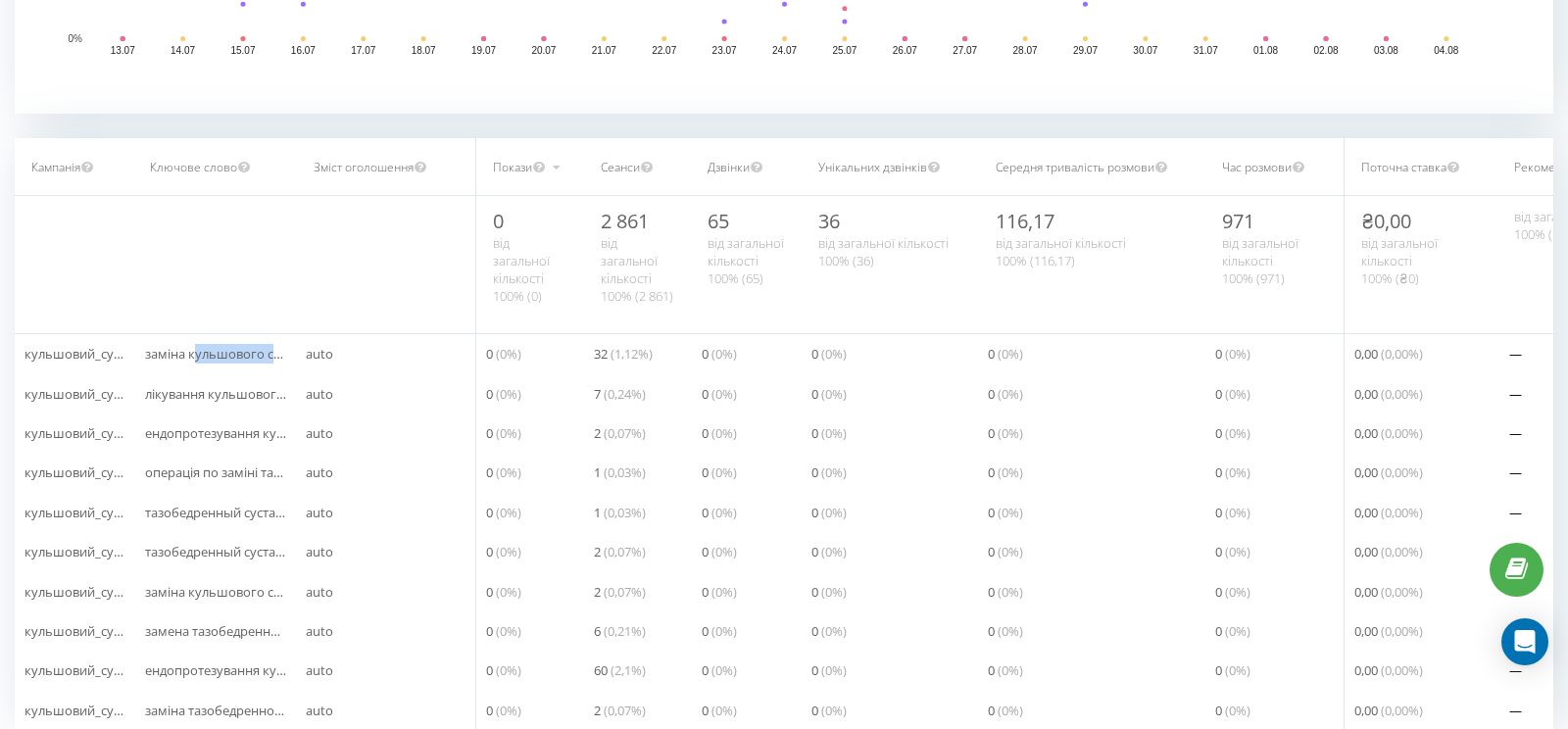 drag, startPoint x: 193, startPoint y: 357, endPoint x: 308, endPoint y: 358, distance: 115.00435 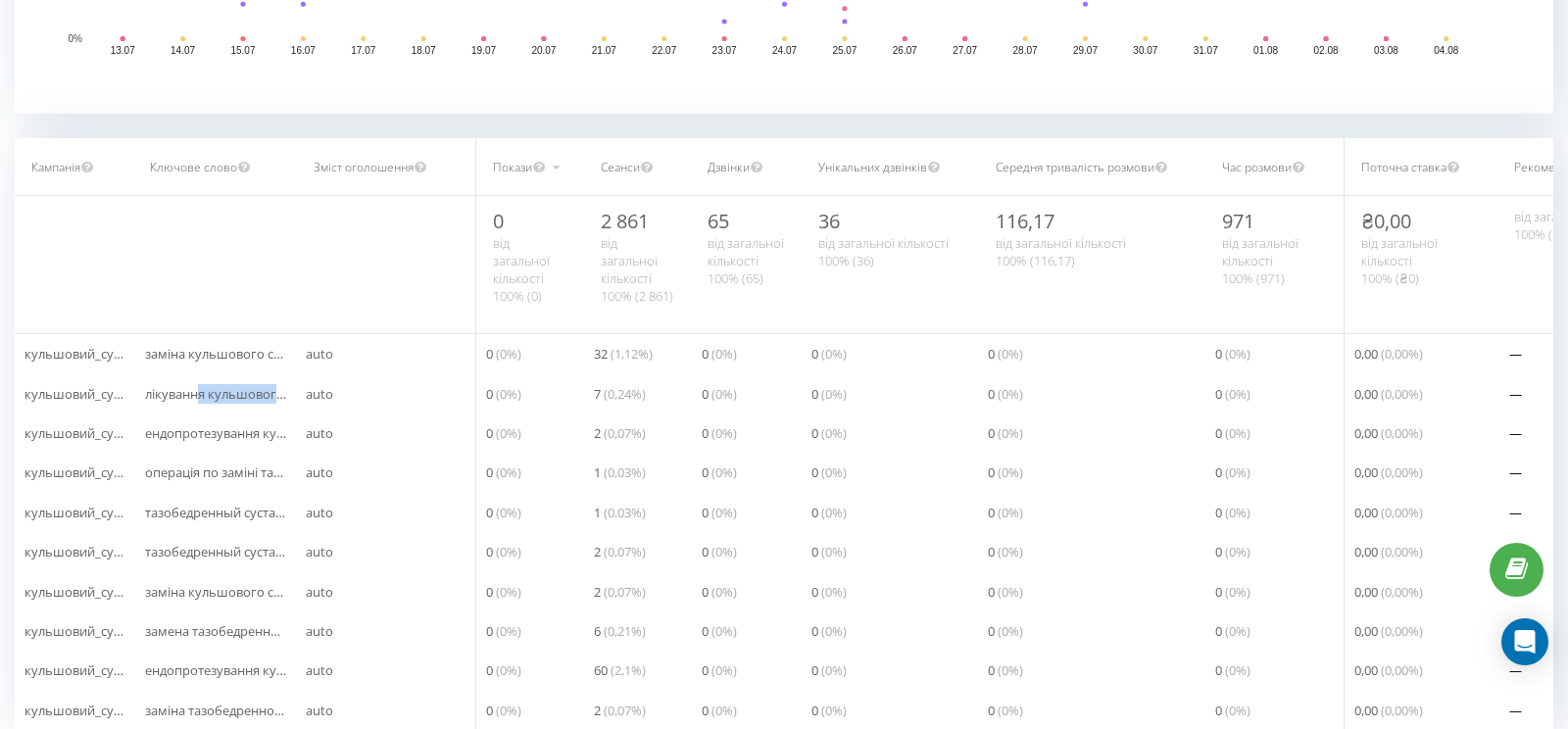 drag, startPoint x: 199, startPoint y: 389, endPoint x: 324, endPoint y: 377, distance: 125.57468 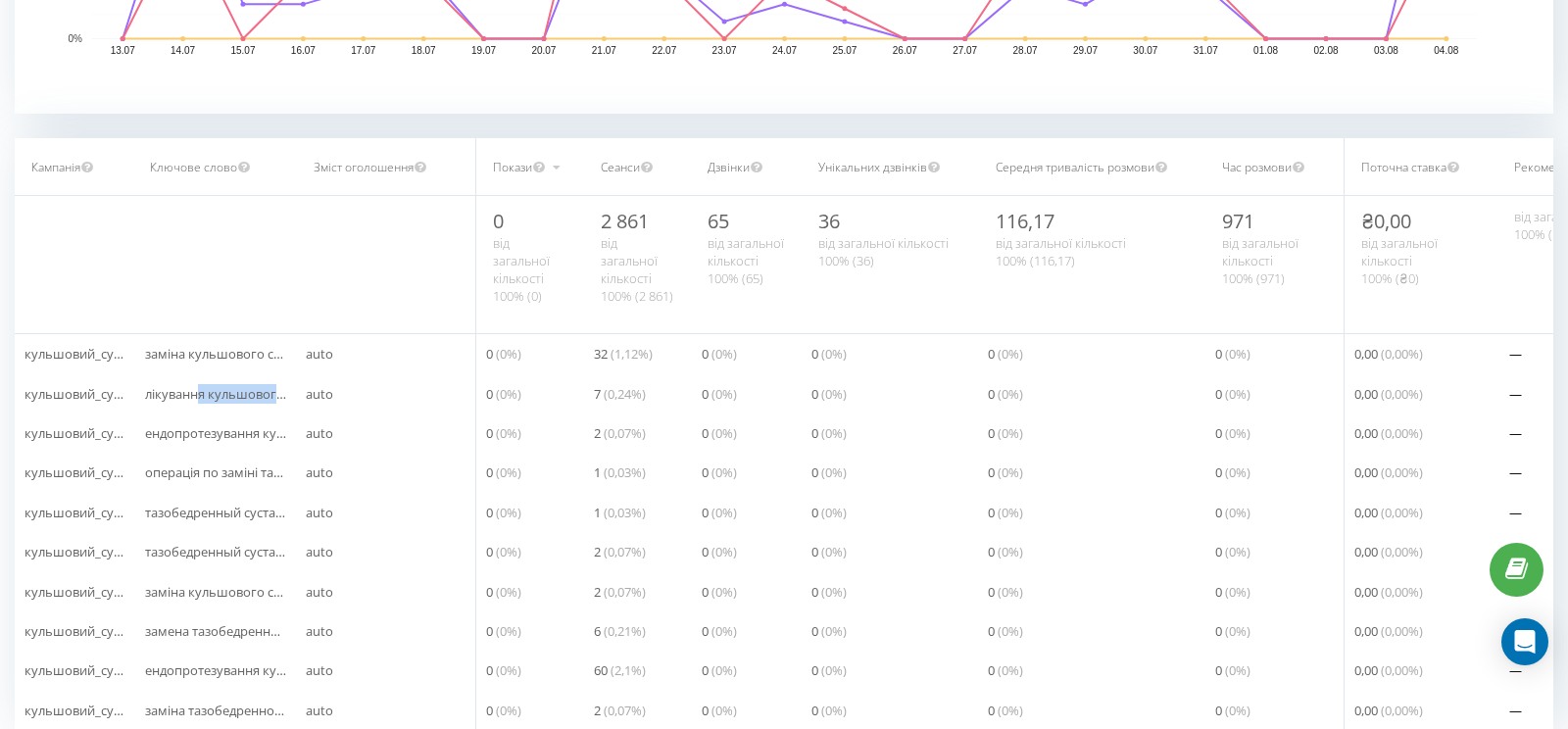 click on "Зміст оголошення" at bounding box center (364, 167) 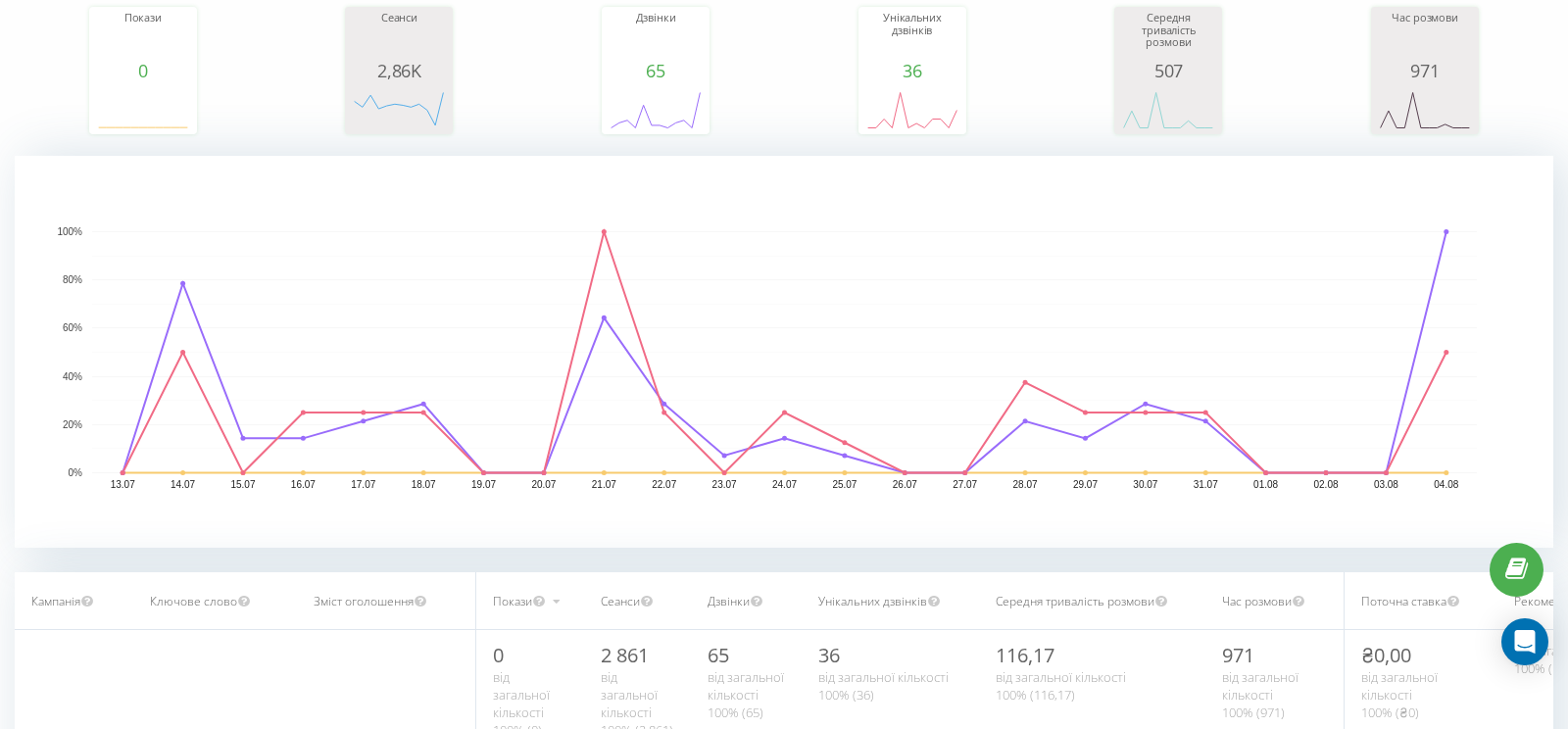 scroll, scrollTop: 0, scrollLeft: 0, axis: both 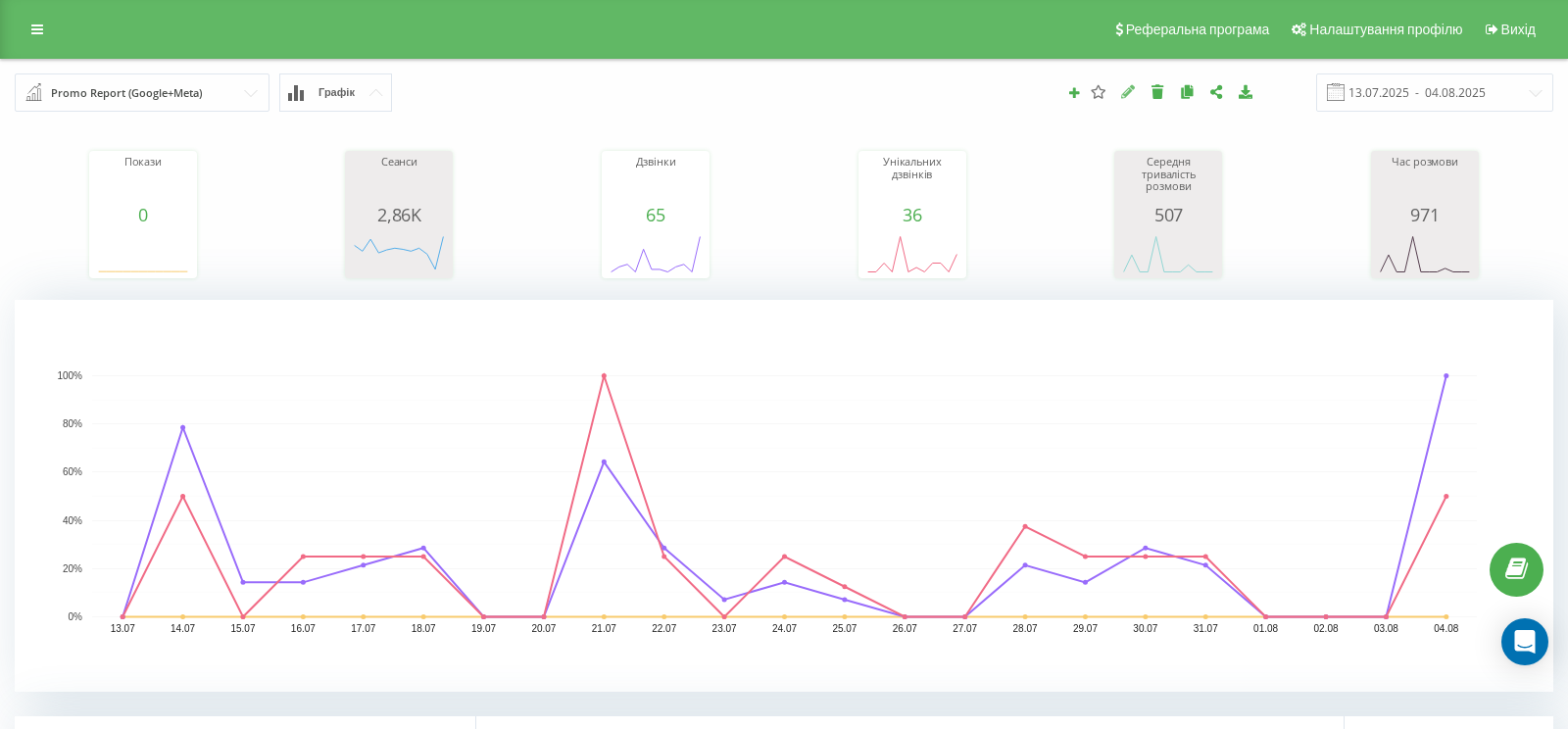 click at bounding box center [1128, 91] 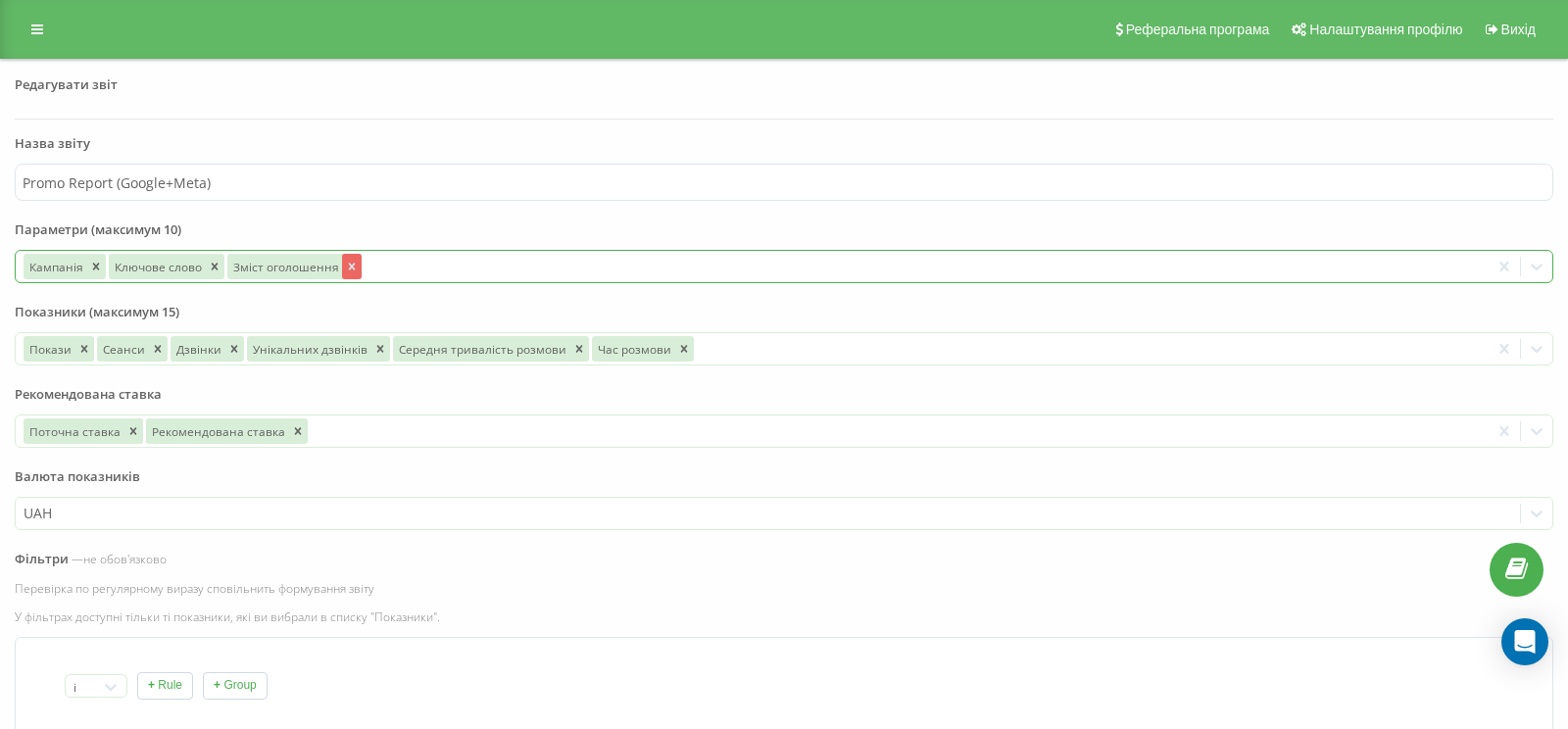 click 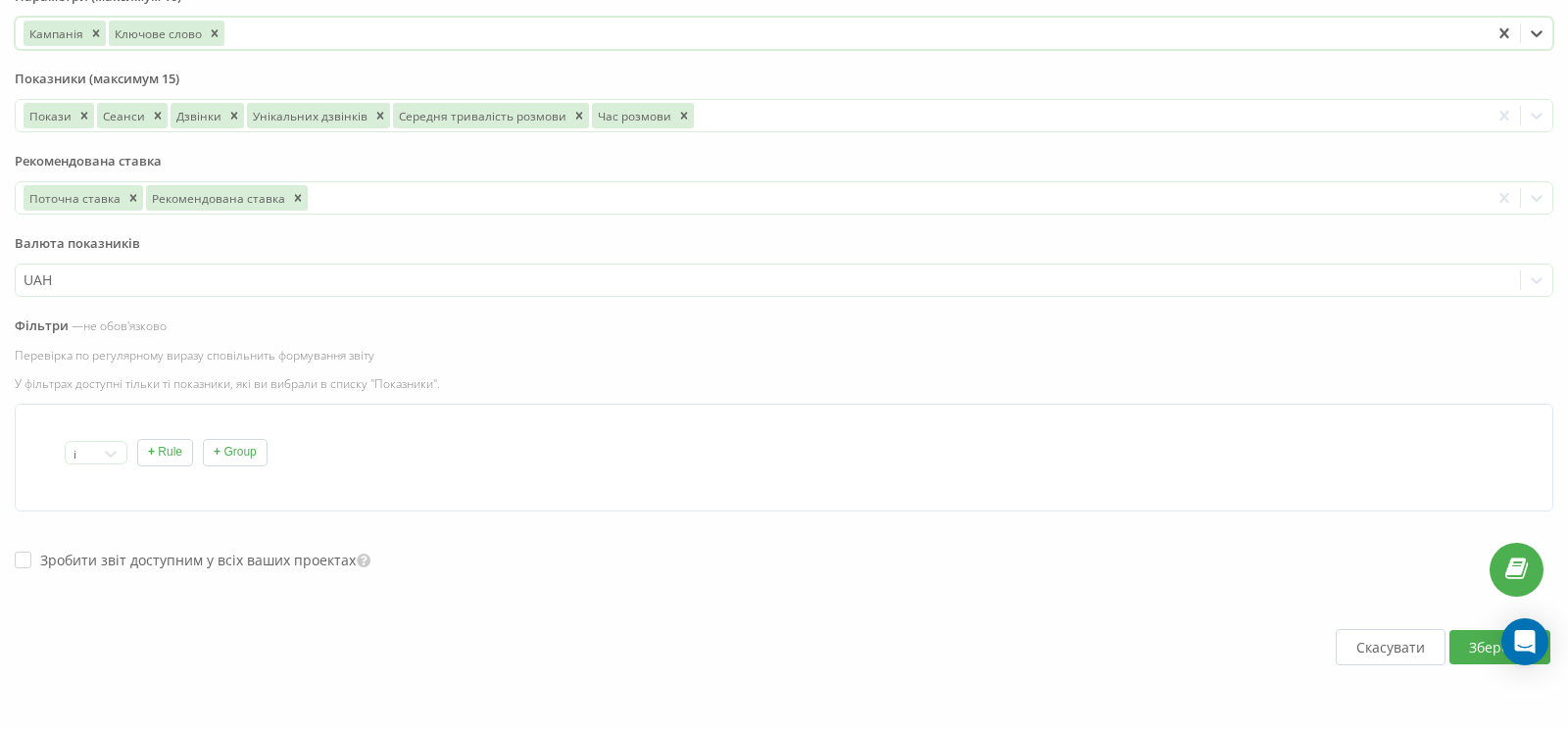 scroll, scrollTop: 255, scrollLeft: 0, axis: vertical 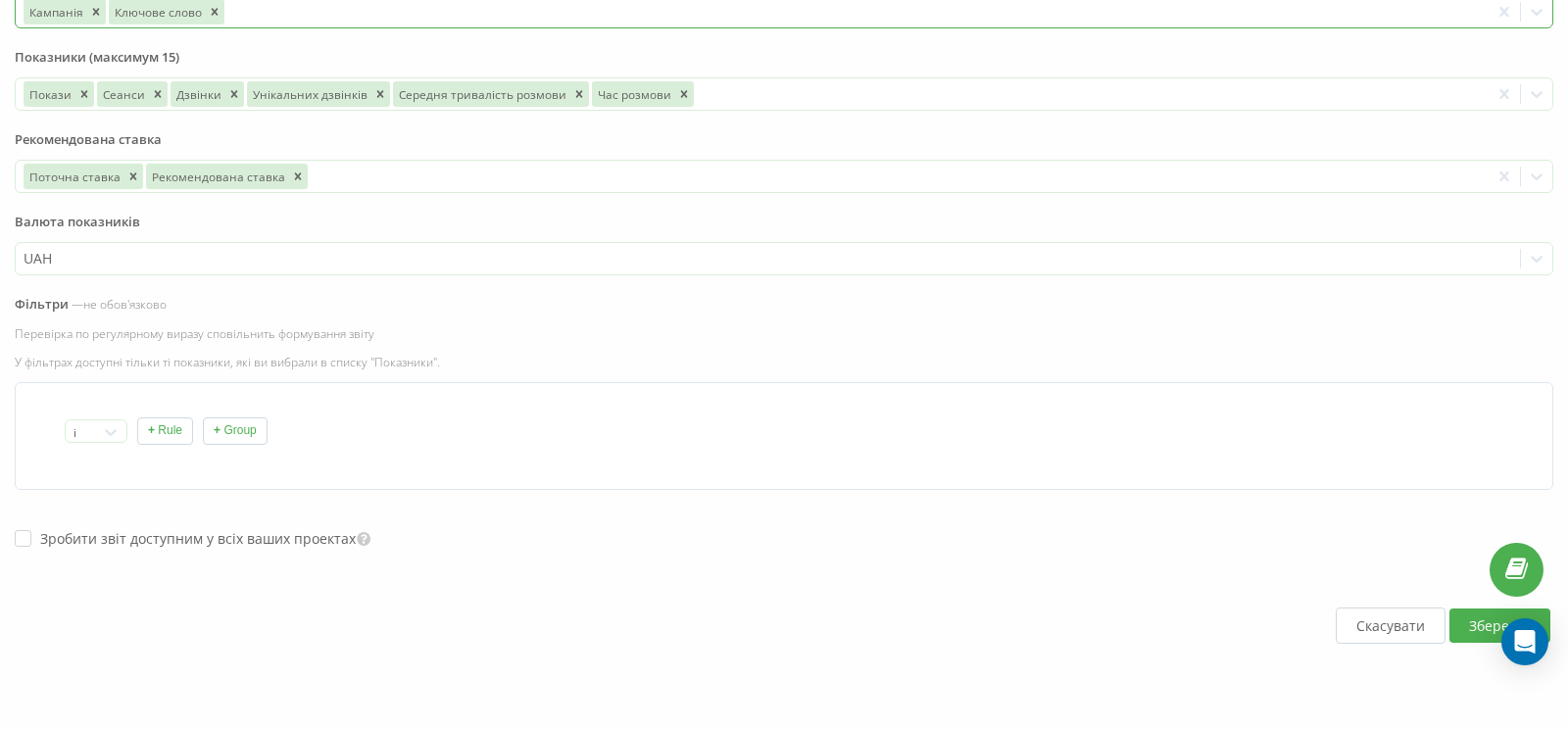 click on "Зберегти" at bounding box center (1499, 625) 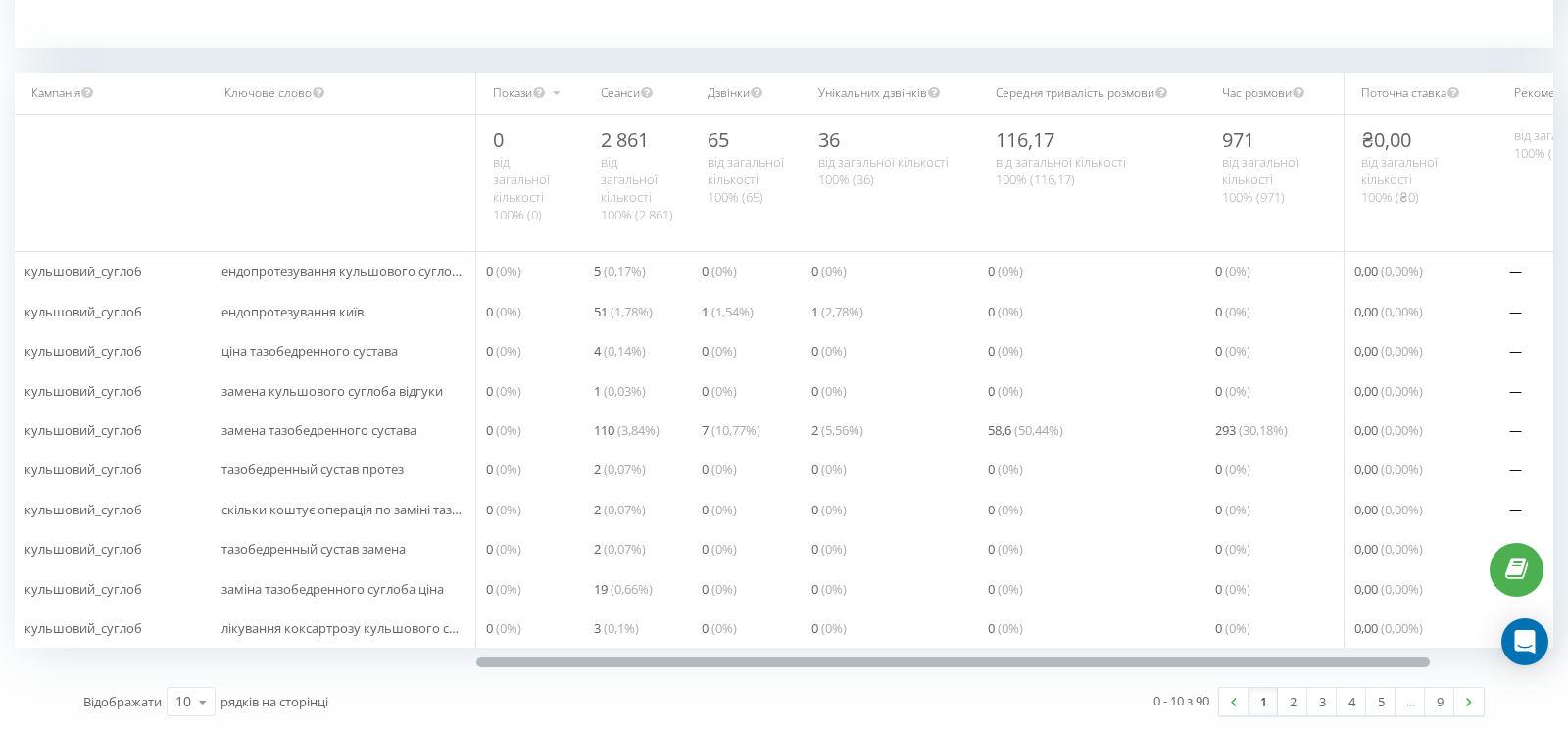 drag, startPoint x: 501, startPoint y: 661, endPoint x: 357, endPoint y: 668, distance: 144.17004 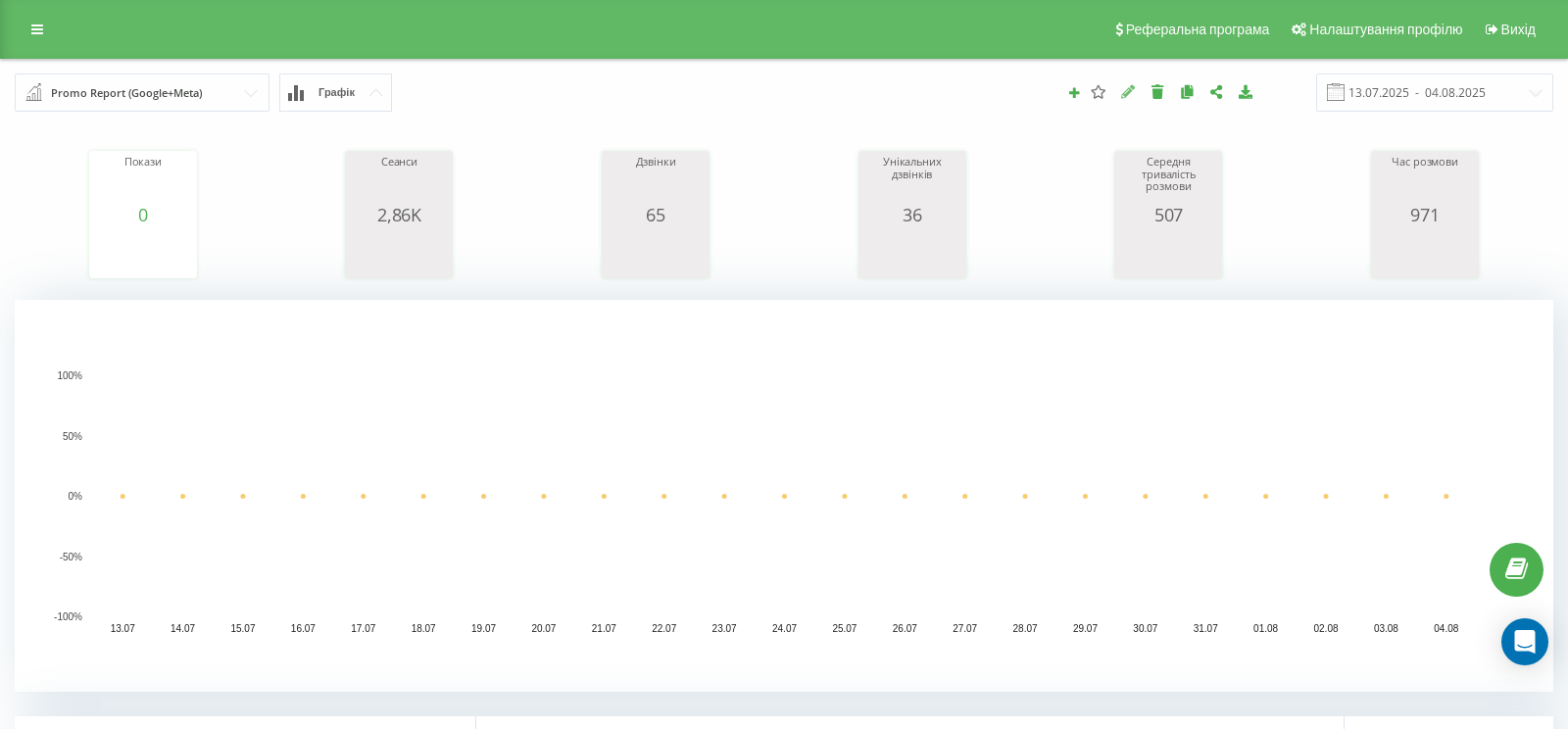 click at bounding box center [1128, 91] 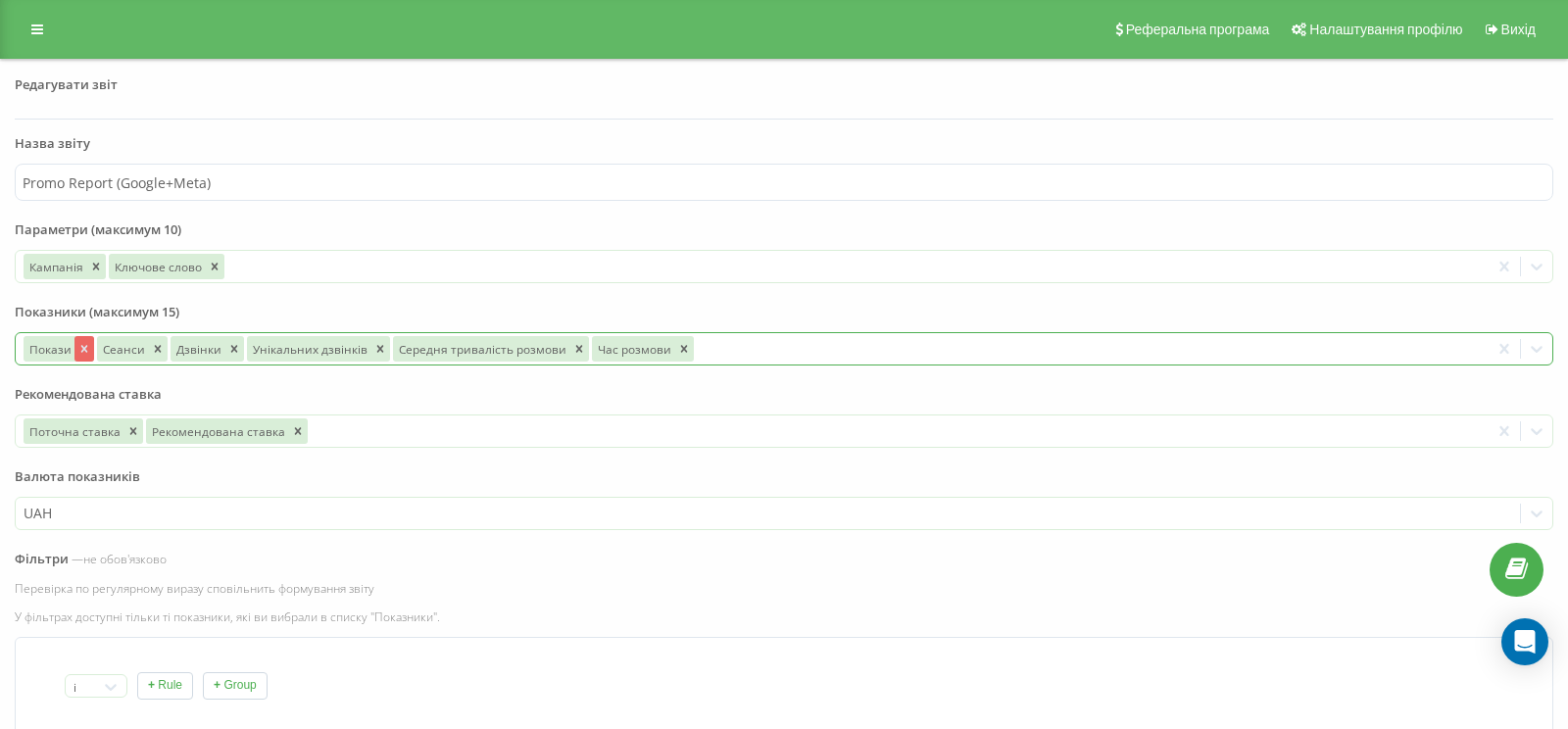 click 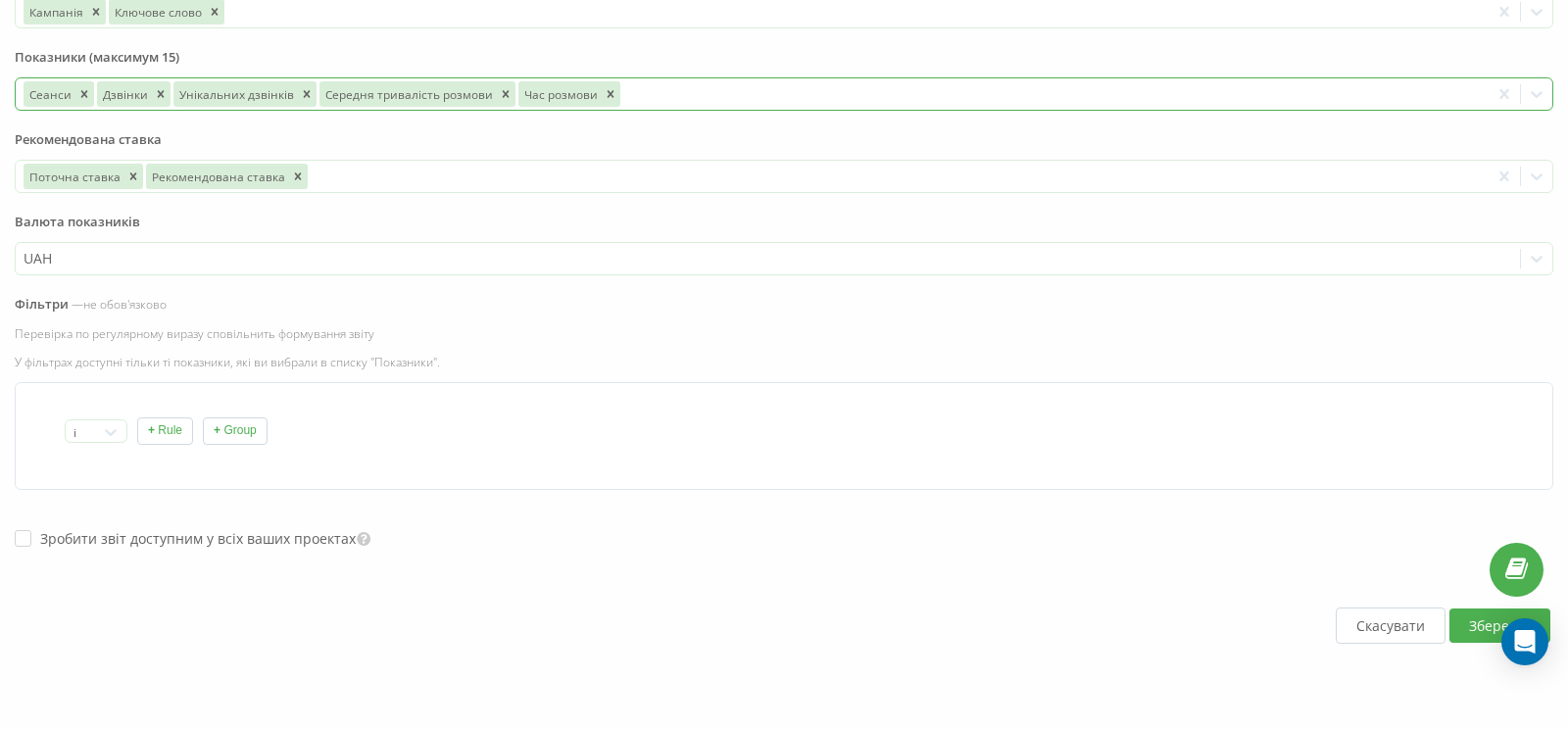 click on "Зберегти" at bounding box center [1499, 625] 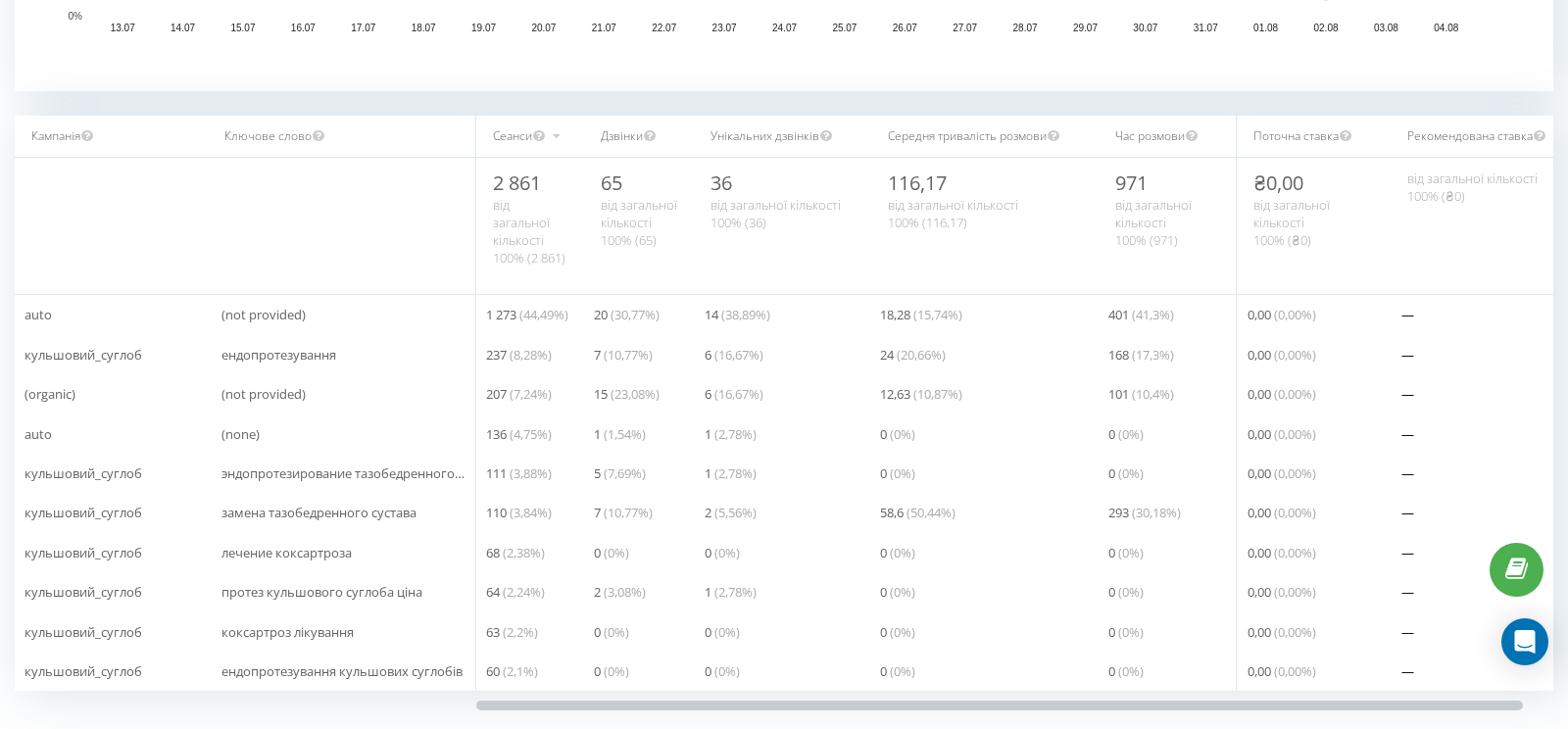 click on "Дзвінки" at bounding box center (621, 135) 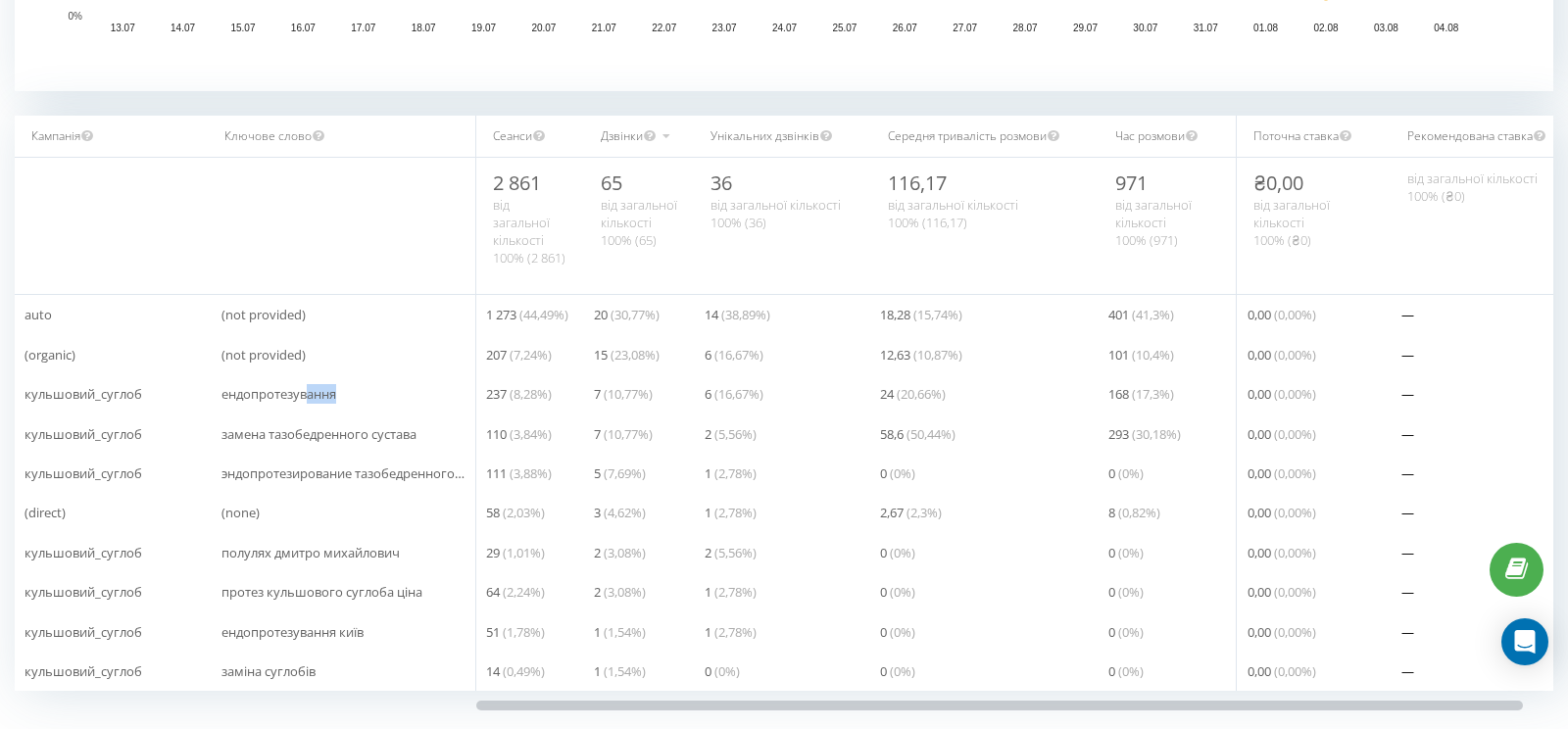 drag, startPoint x: 309, startPoint y: 399, endPoint x: 461, endPoint y: 399, distance: 152 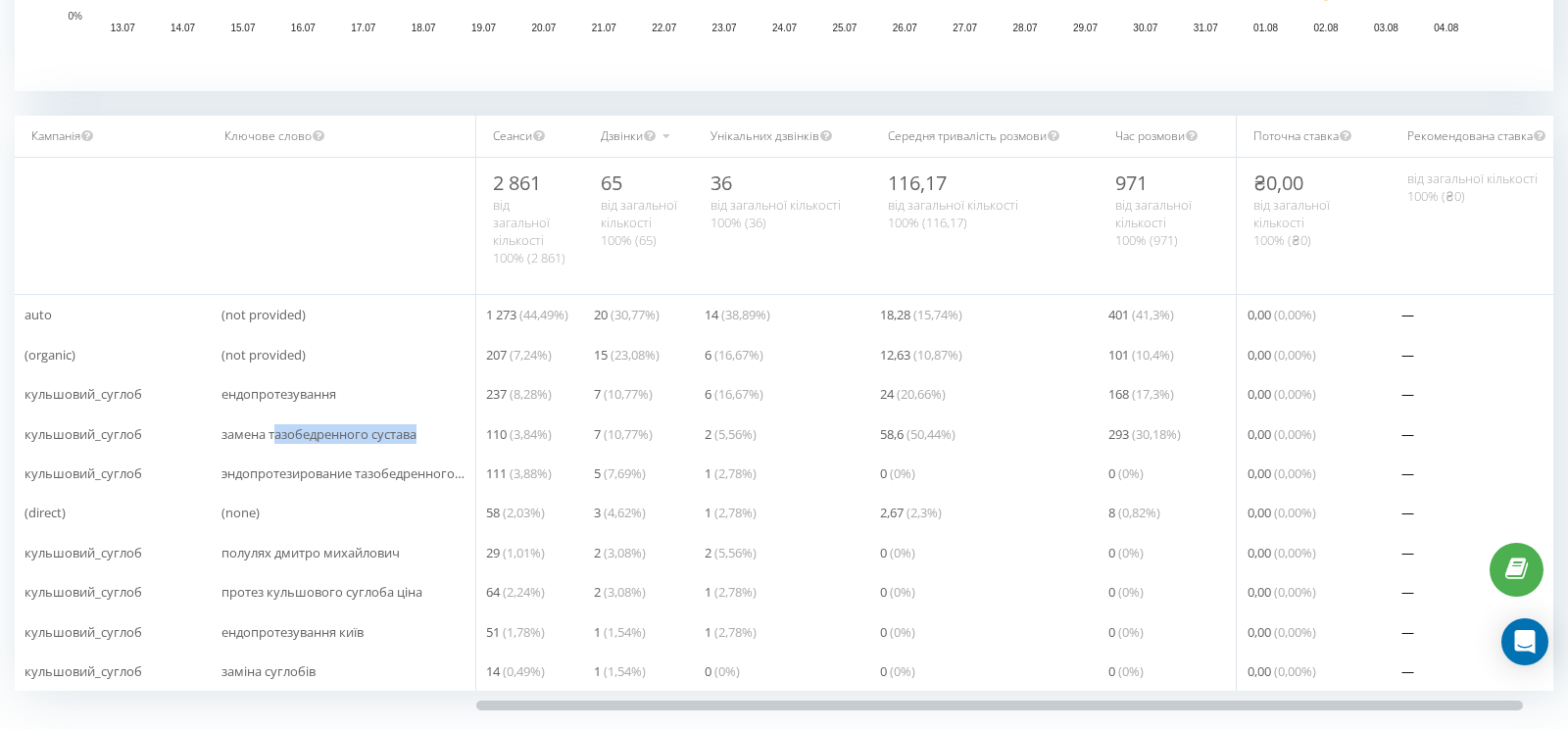 drag, startPoint x: 272, startPoint y: 435, endPoint x: 428, endPoint y: 435, distance: 156 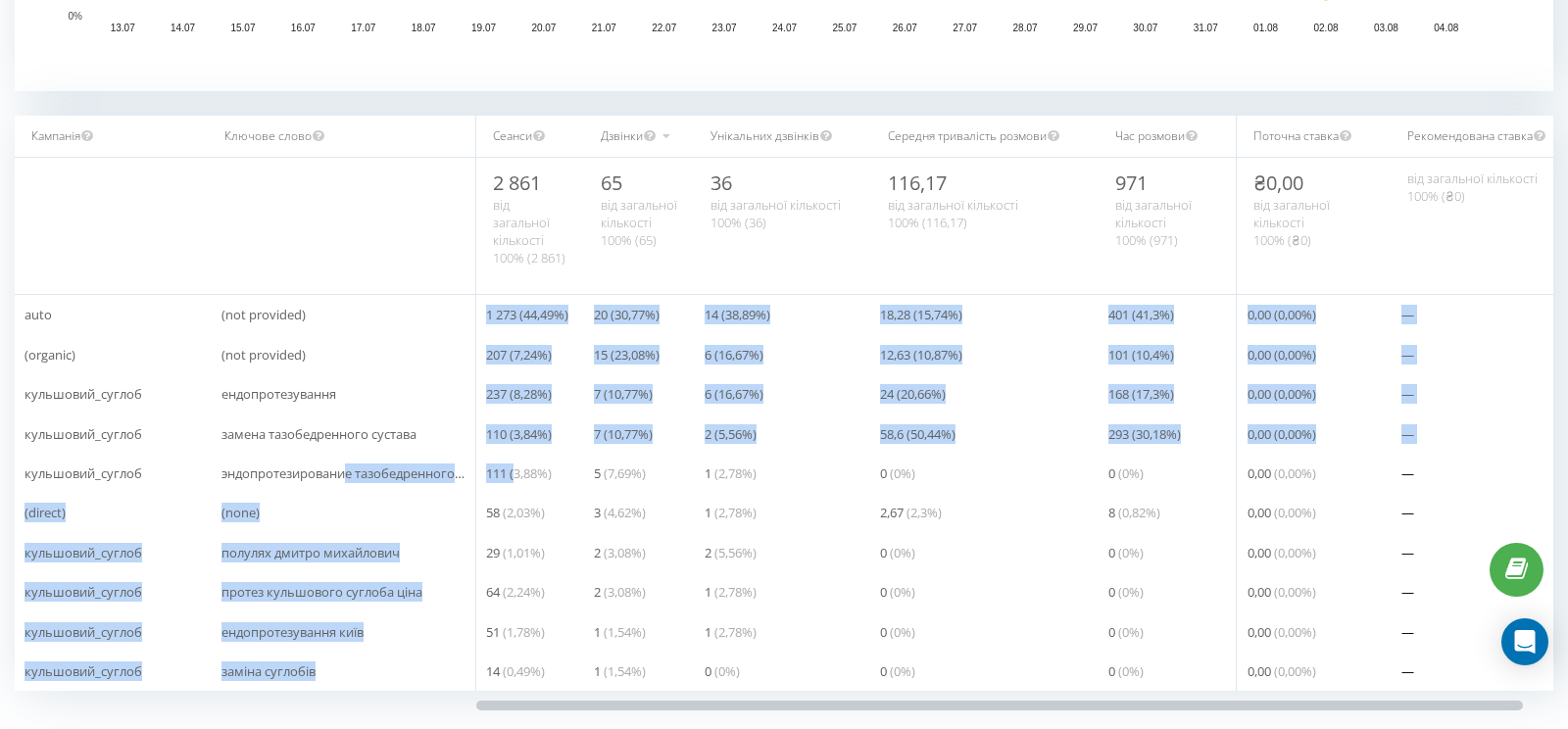 drag, startPoint x: 348, startPoint y: 471, endPoint x: 517, endPoint y: 471, distance: 169 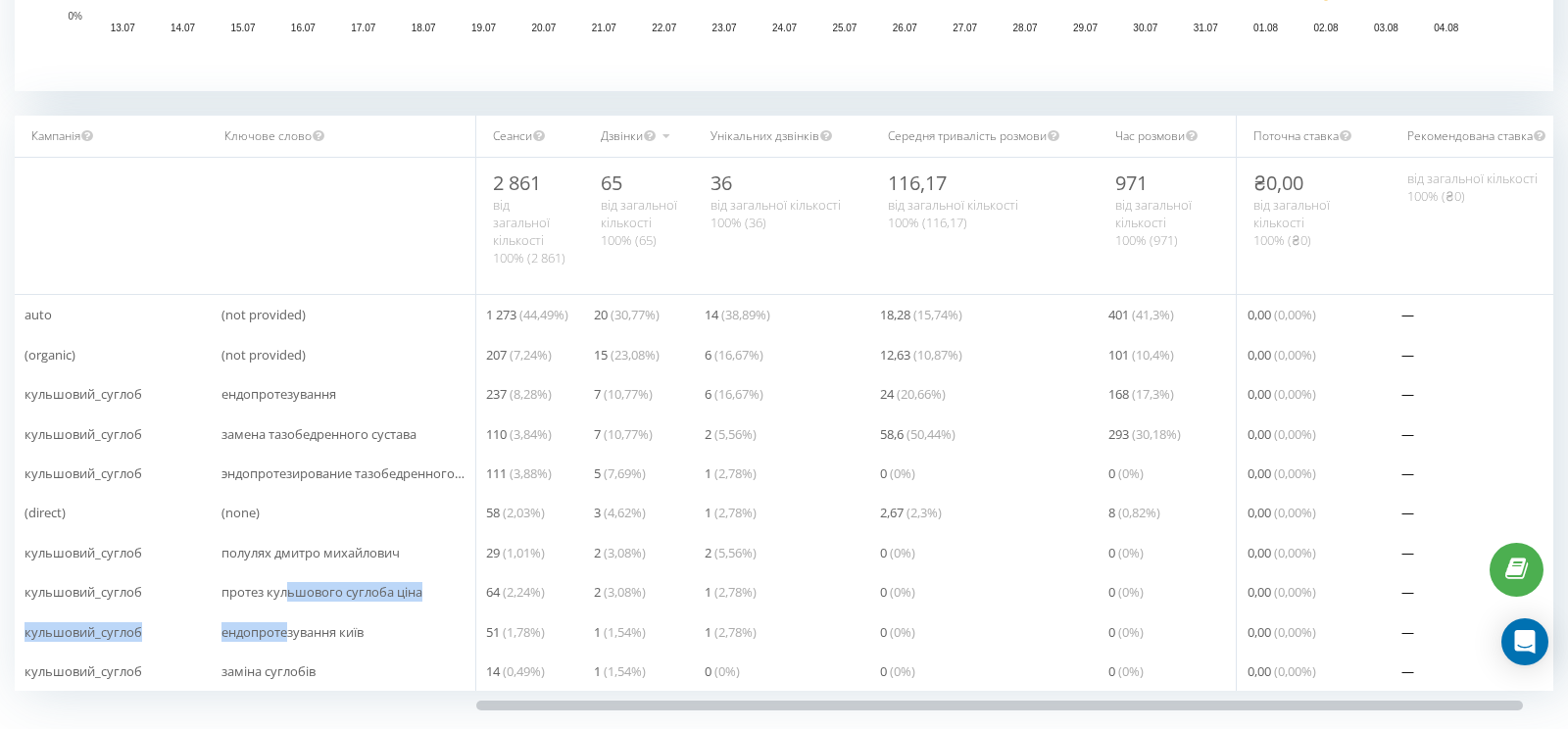 drag, startPoint x: 286, startPoint y: 581, endPoint x: 287, endPoint y: 621, distance: 40.0125 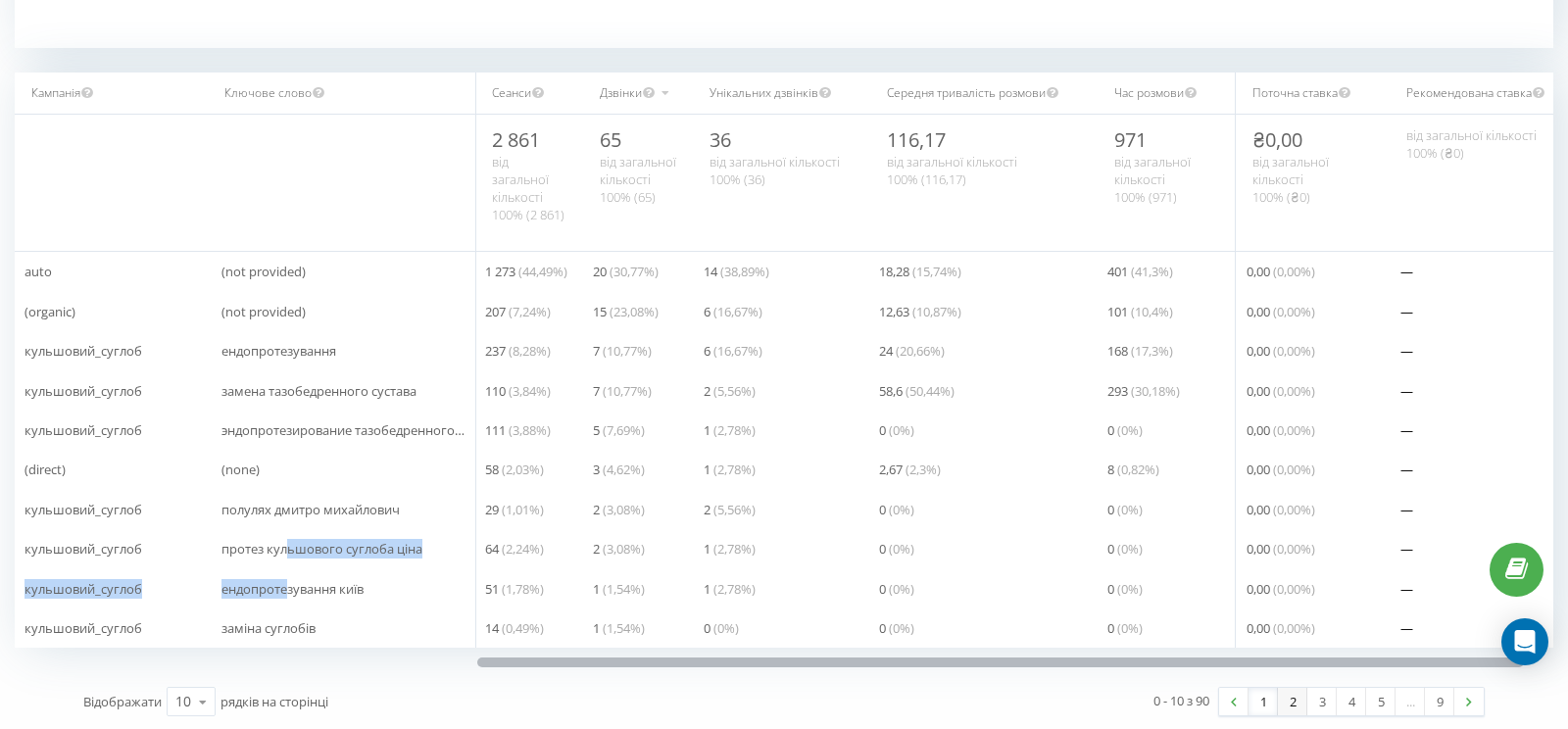 click on "2" at bounding box center [1293, 702] 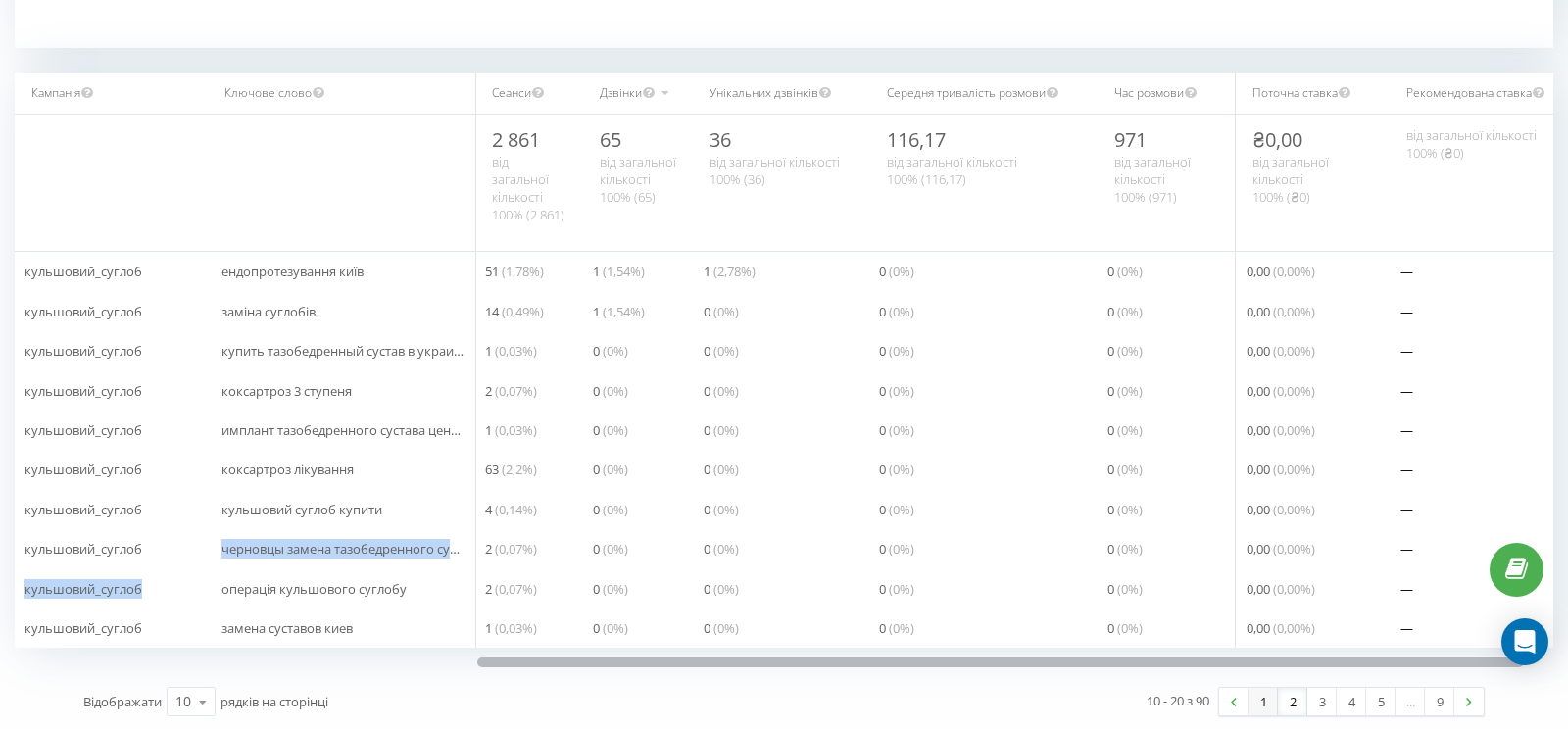 click on "1" at bounding box center (1263, 702) 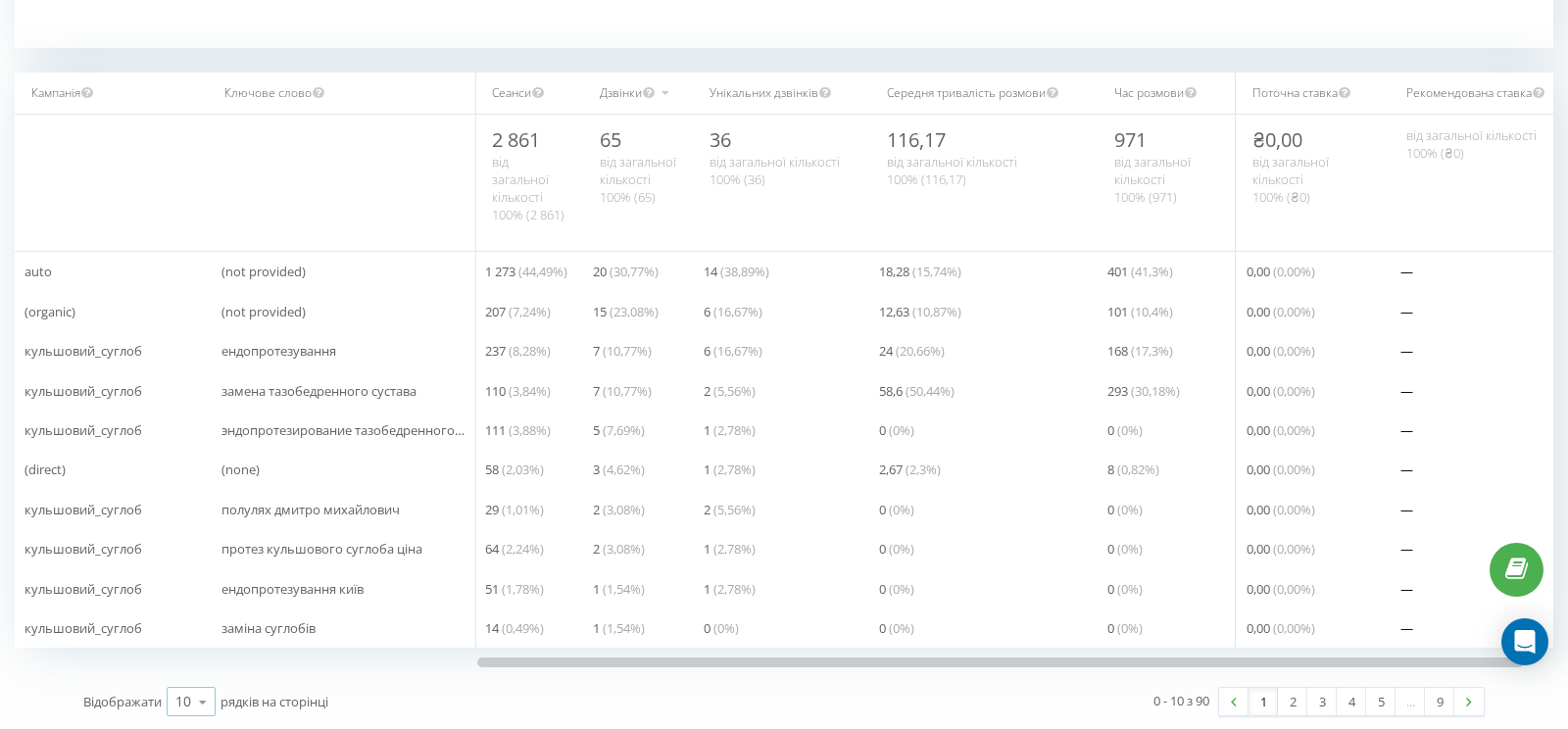 click at bounding box center [203, 702] 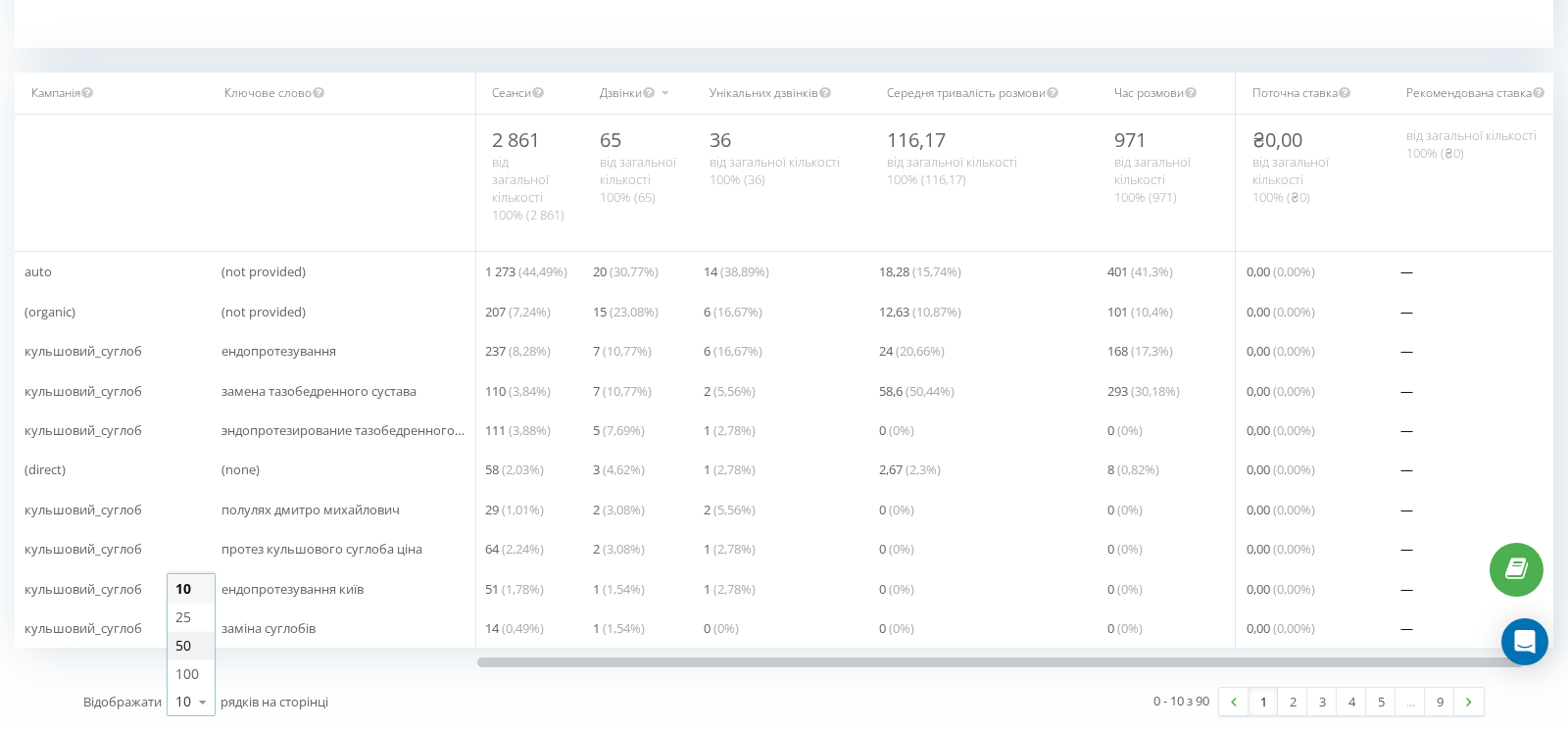 click on "50" at bounding box center [191, 645] 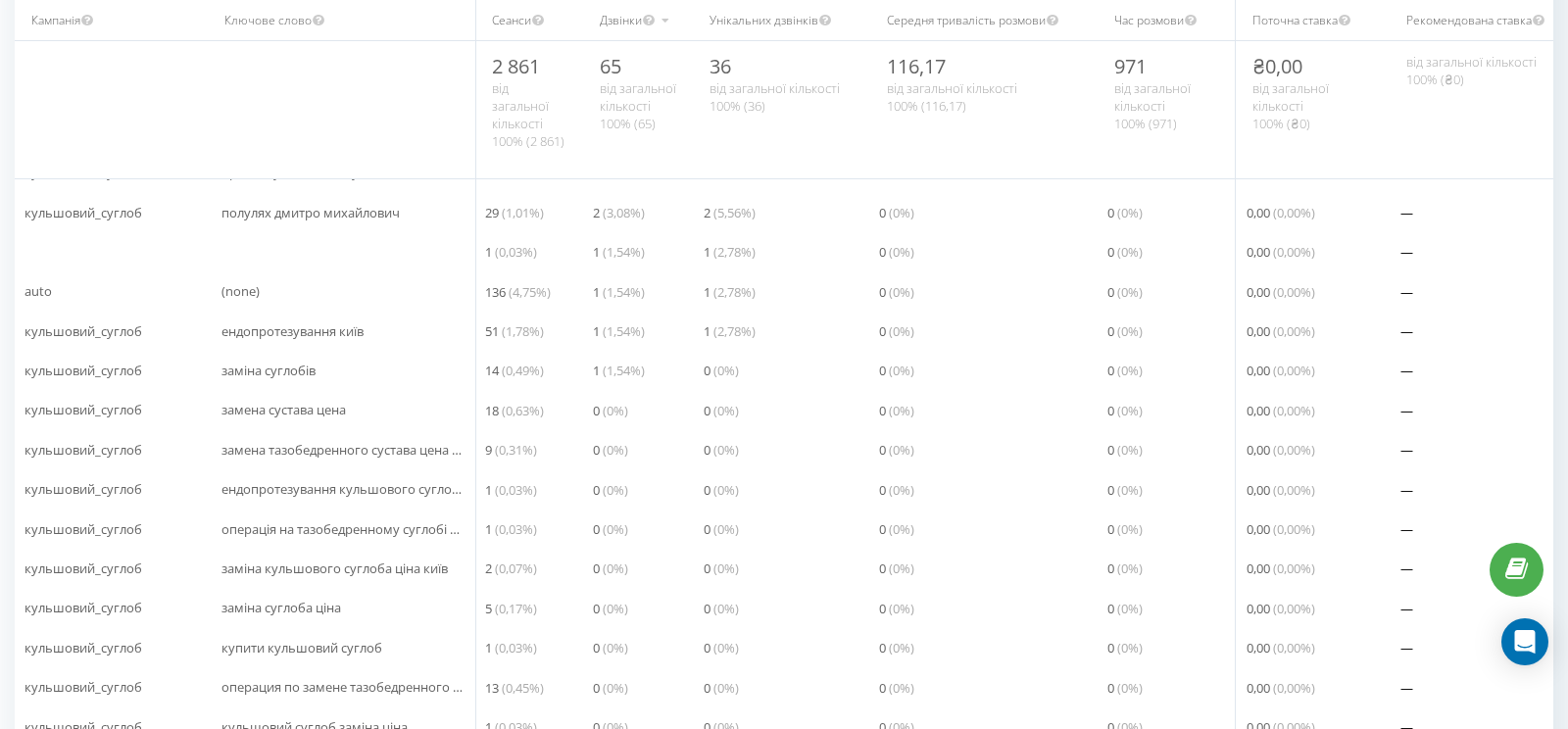 click on "Сеанси" at bounding box center [529, 21] 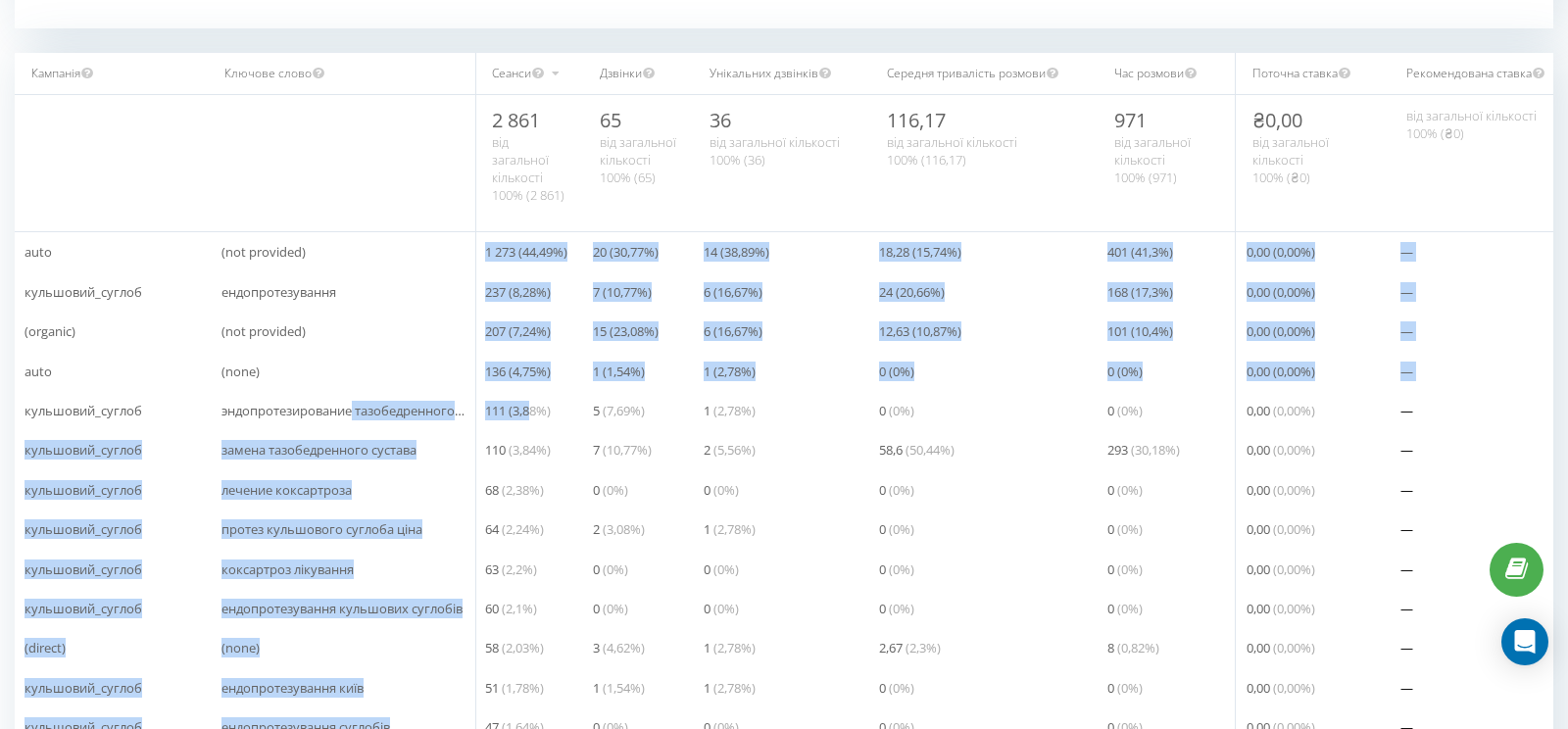 drag, startPoint x: 351, startPoint y: 415, endPoint x: 531, endPoint y: 415, distance: 180 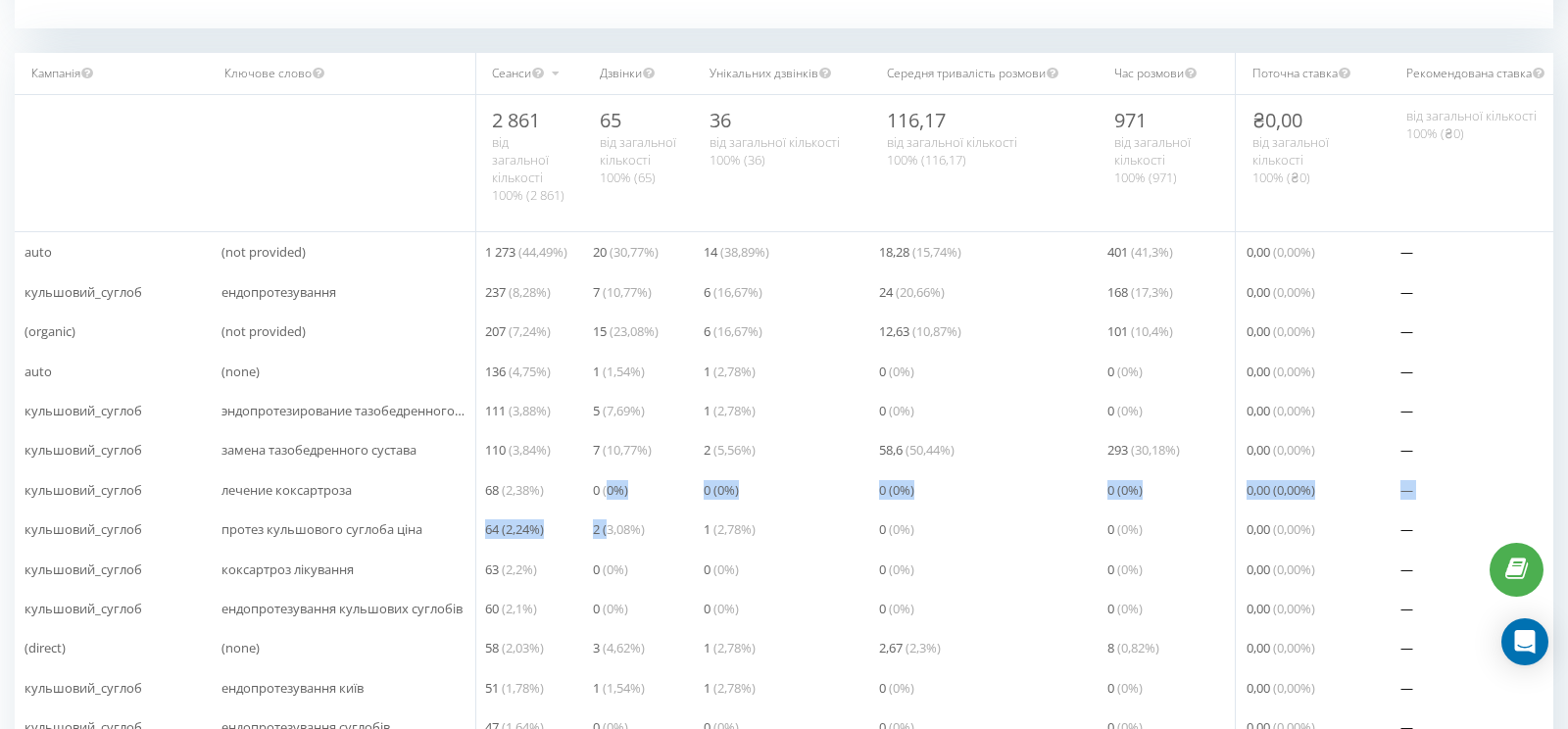 drag, startPoint x: 607, startPoint y: 494, endPoint x: 607, endPoint y: 527, distance: 33 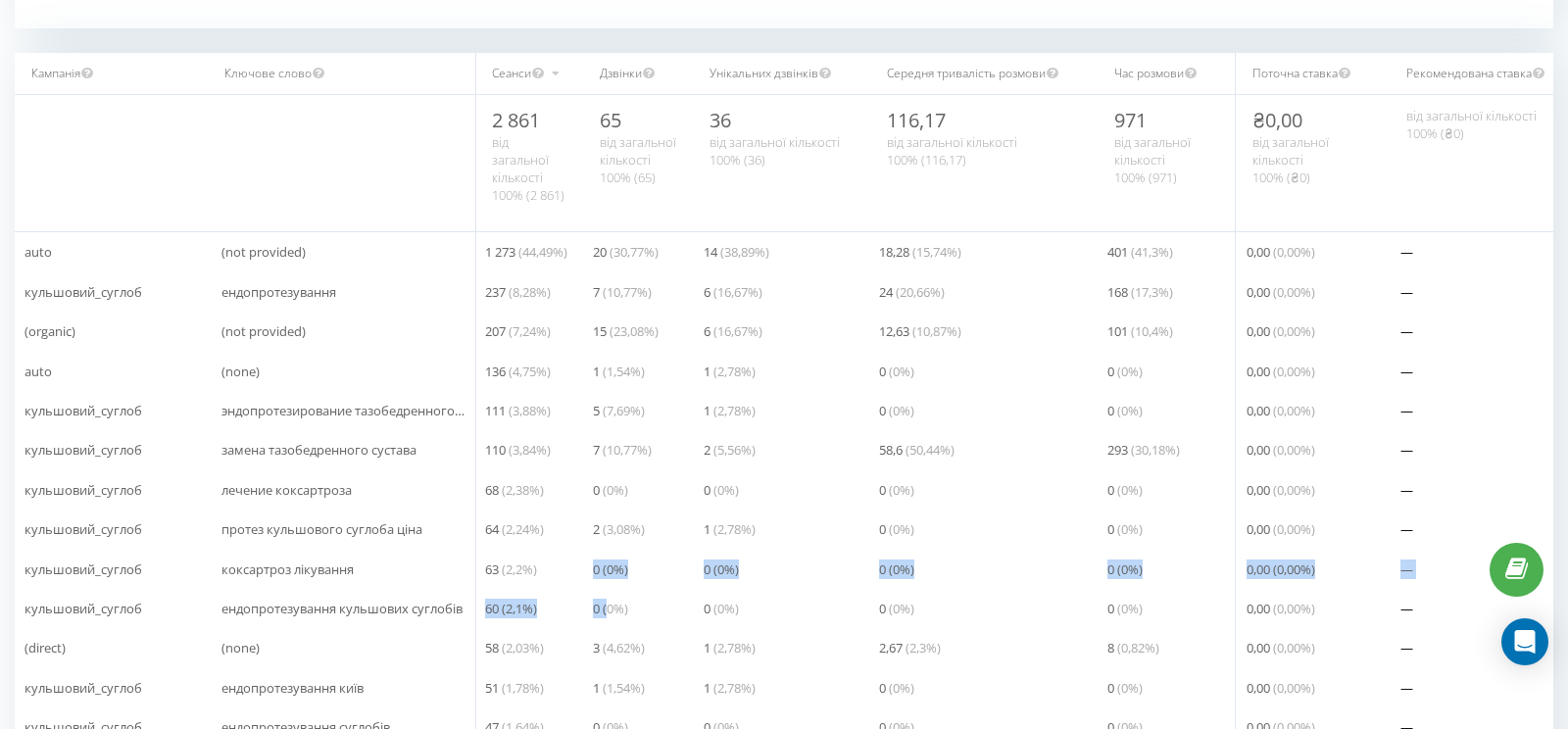 drag, startPoint x: 606, startPoint y: 556, endPoint x: 606, endPoint y: 605, distance: 49 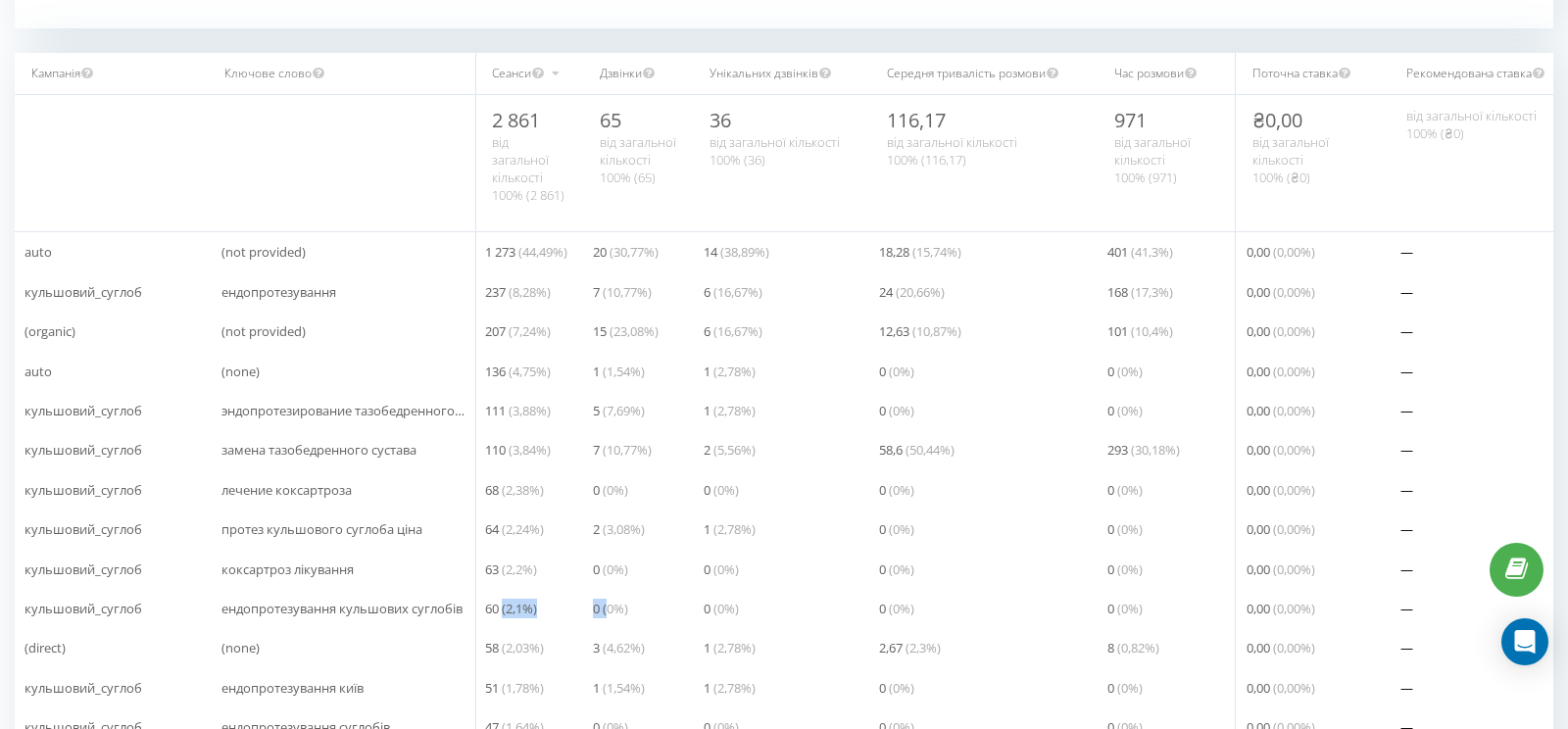 drag, startPoint x: 606, startPoint y: 605, endPoint x: 503, endPoint y: 605, distance: 103 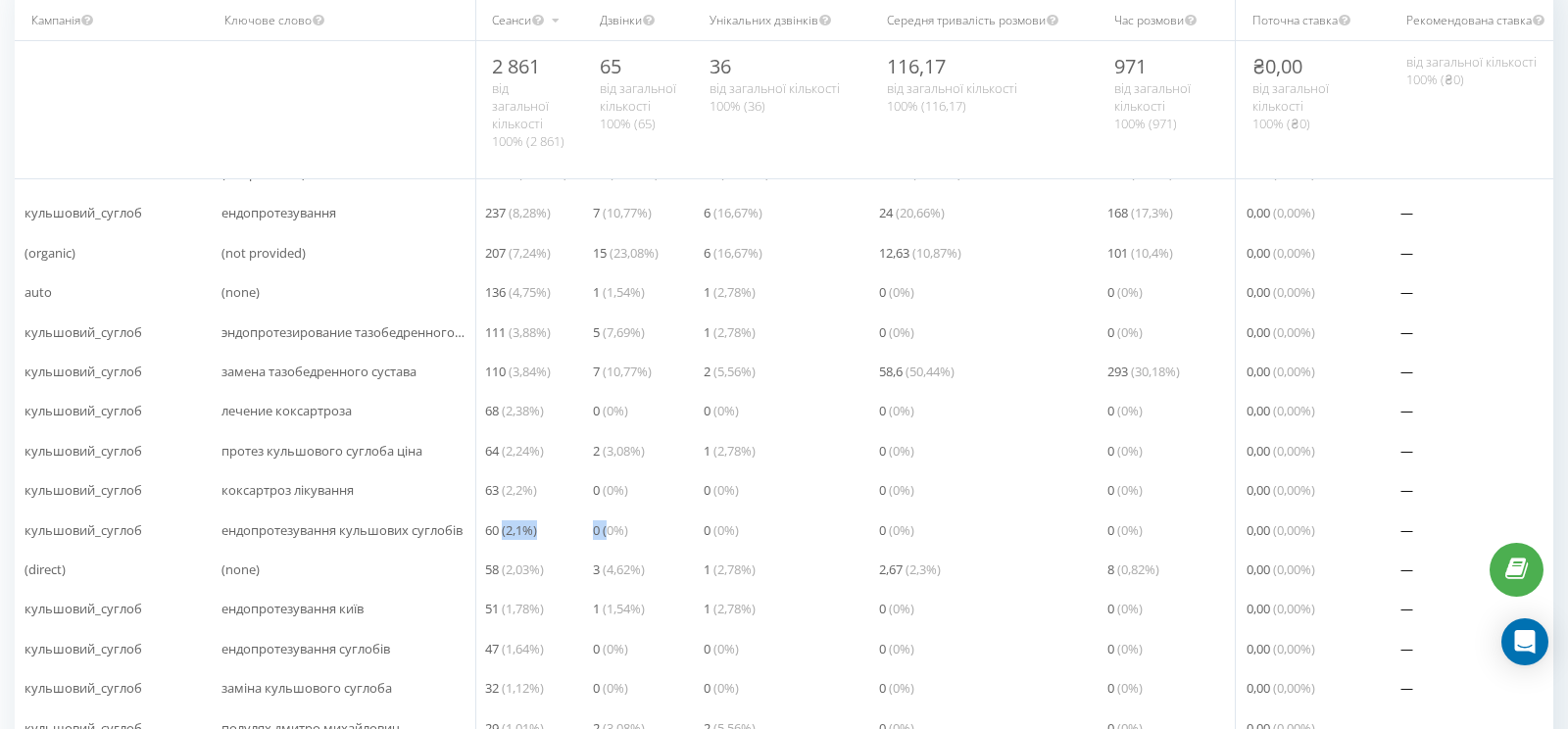 scroll, scrollTop: 791, scrollLeft: 0, axis: vertical 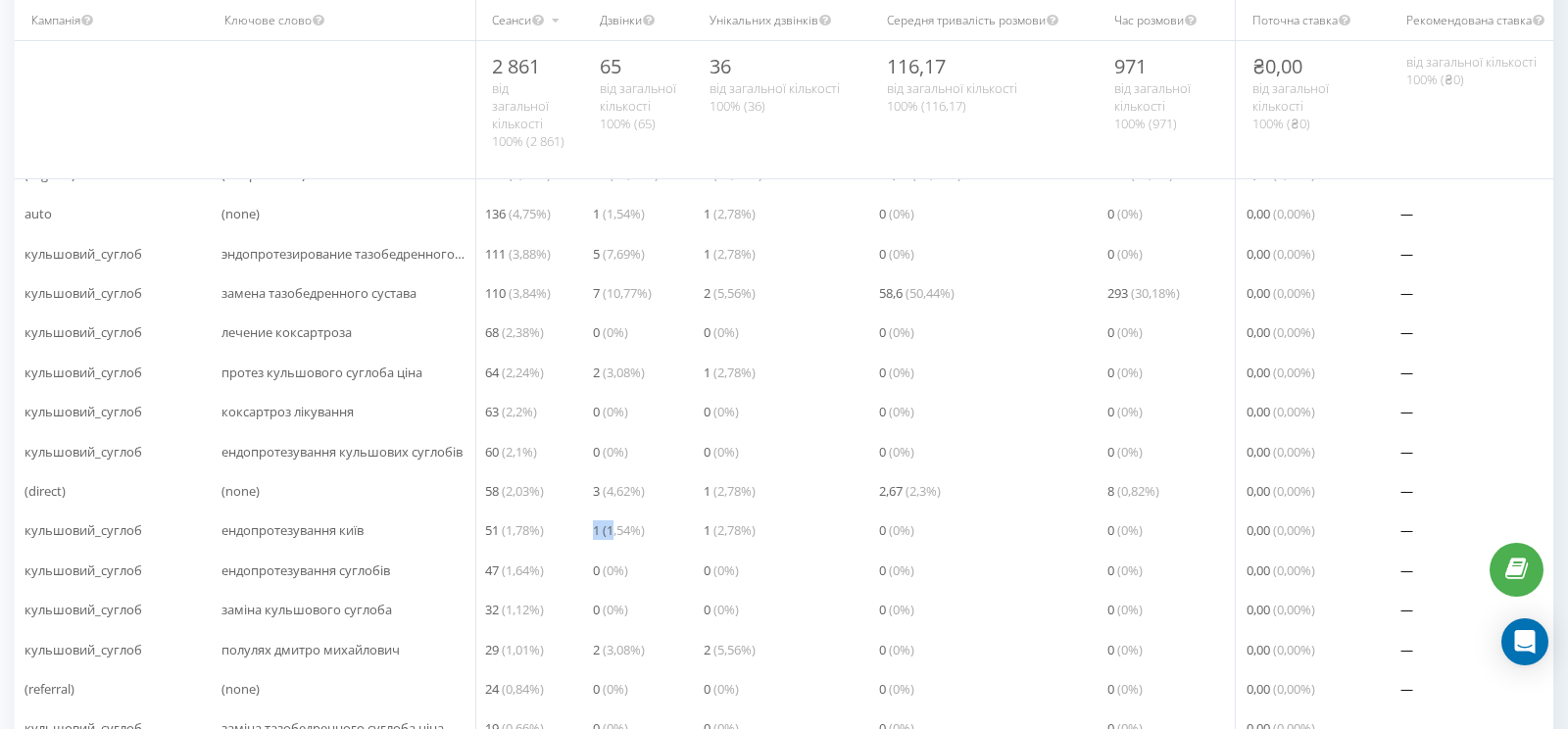 drag, startPoint x: 588, startPoint y: 528, endPoint x: 613, endPoint y: 528, distance: 25 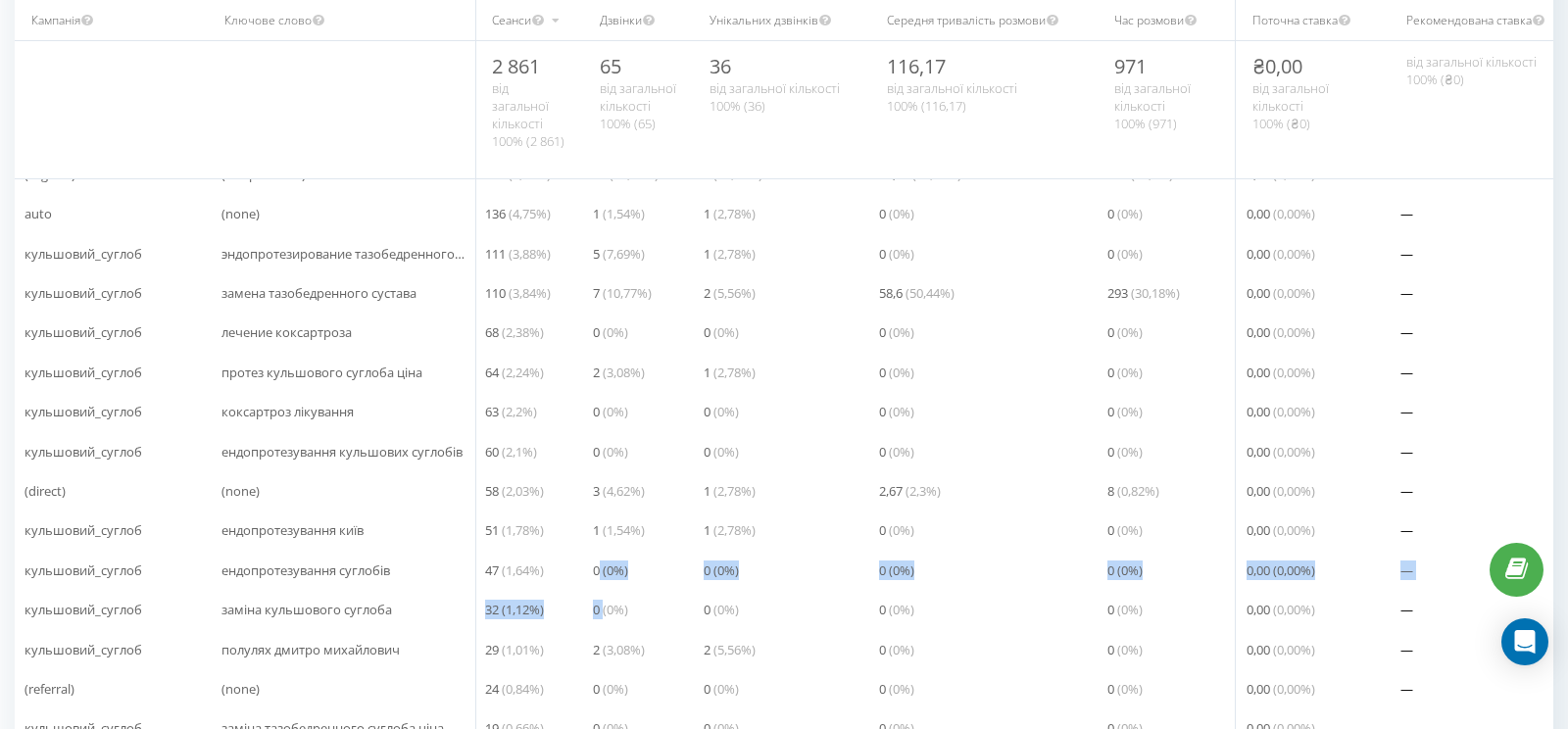 drag, startPoint x: 600, startPoint y: 574, endPoint x: 606, endPoint y: 604, distance: 30.594117 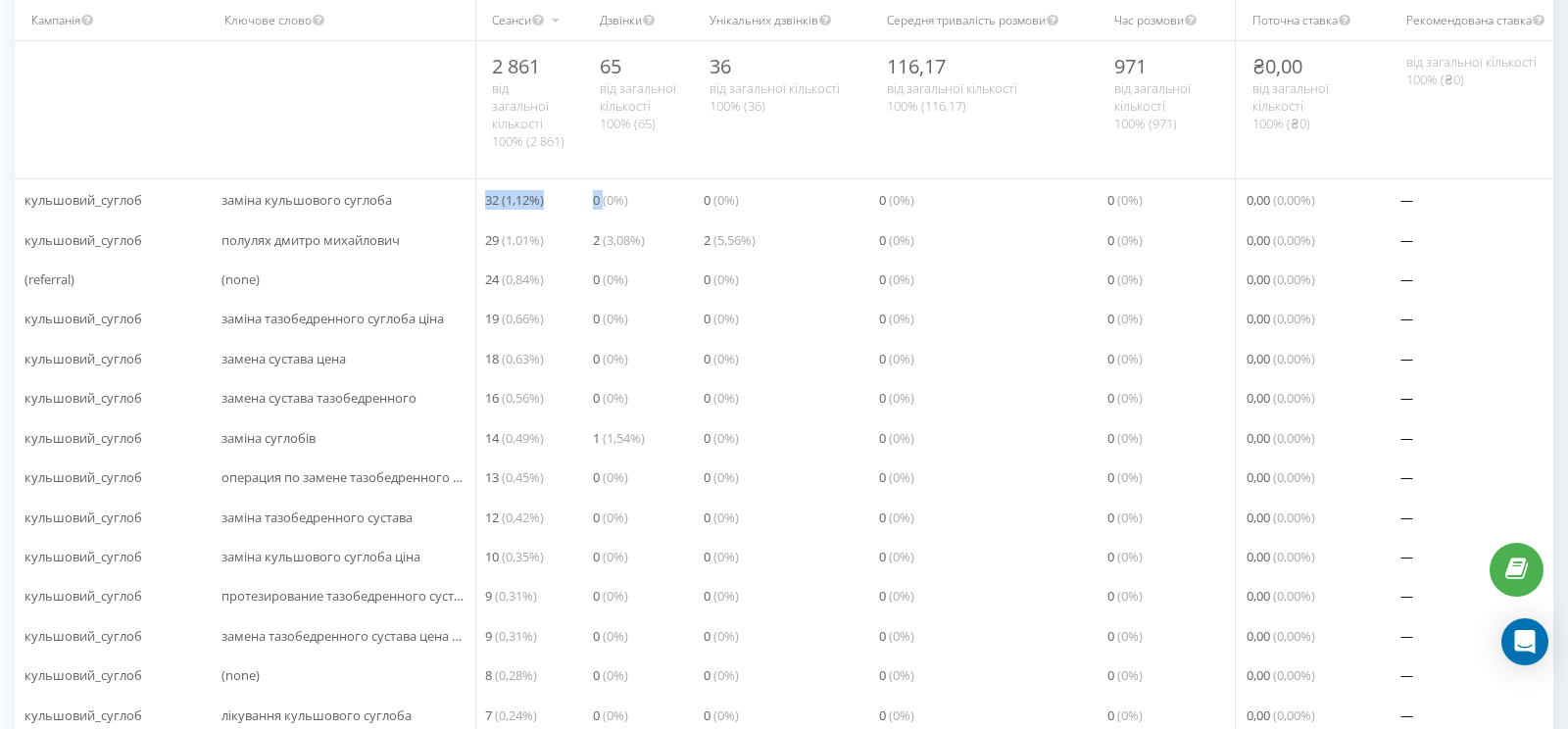 scroll, scrollTop: 1202, scrollLeft: 0, axis: vertical 